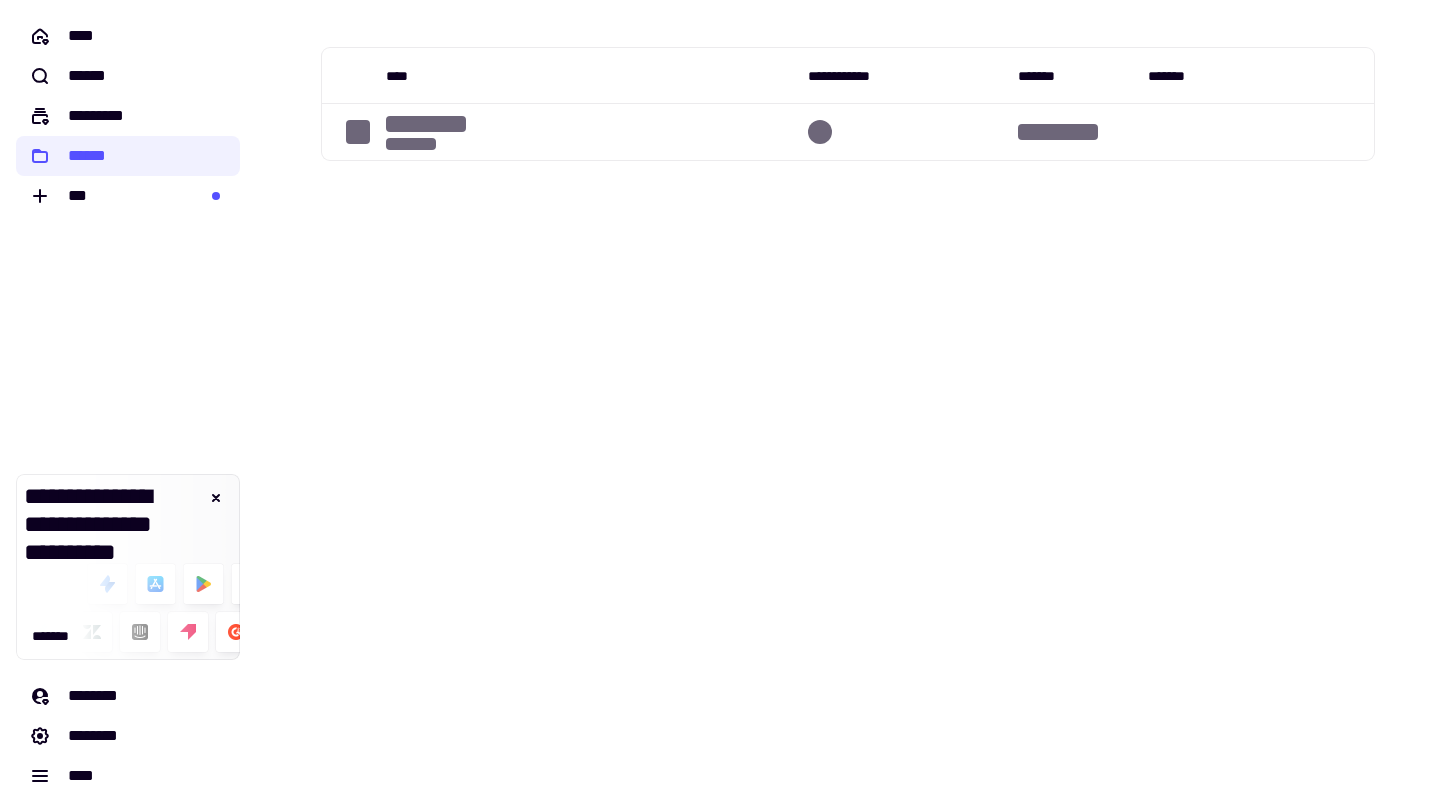 scroll, scrollTop: 0, scrollLeft: 0, axis: both 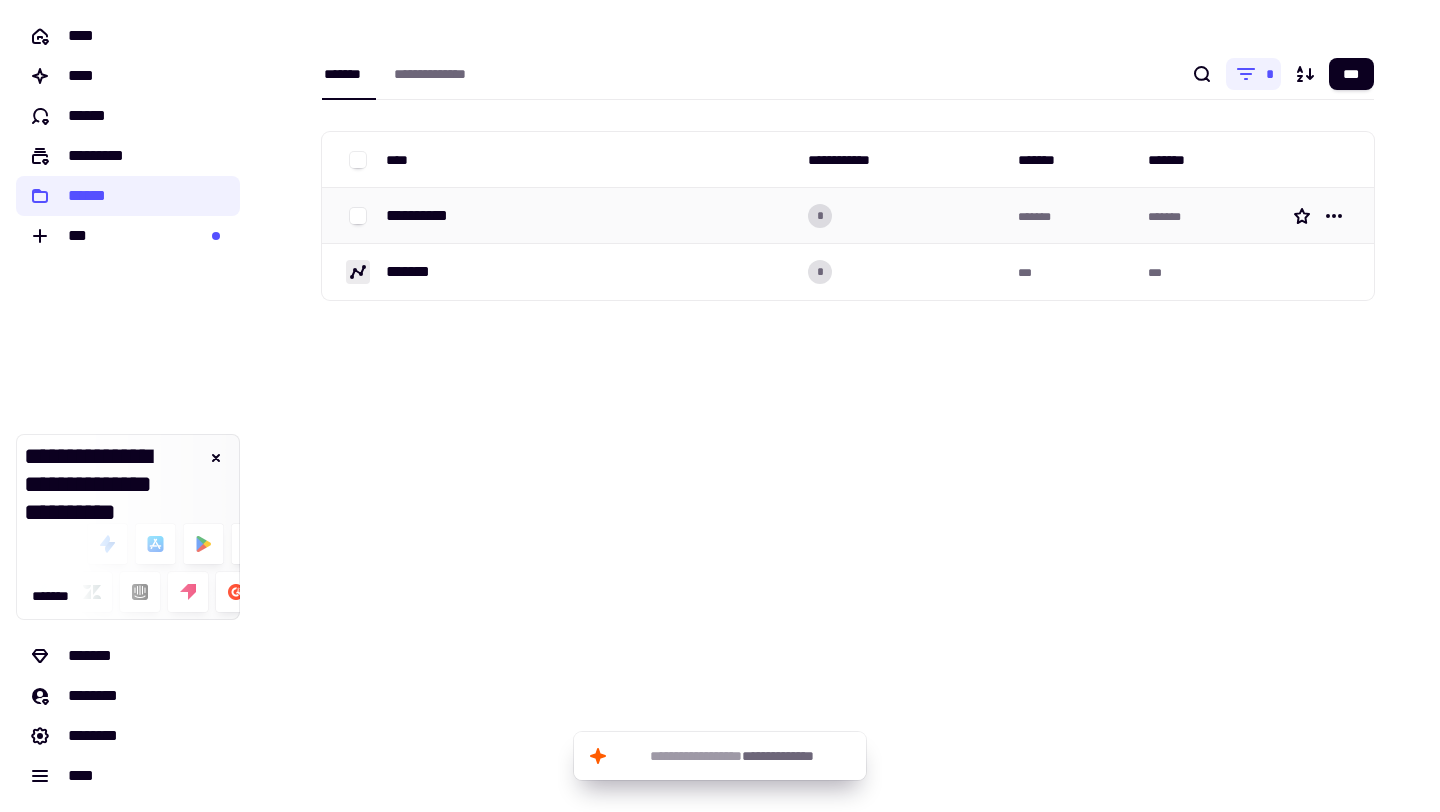 click on "**********" at bounding box center (589, 216) 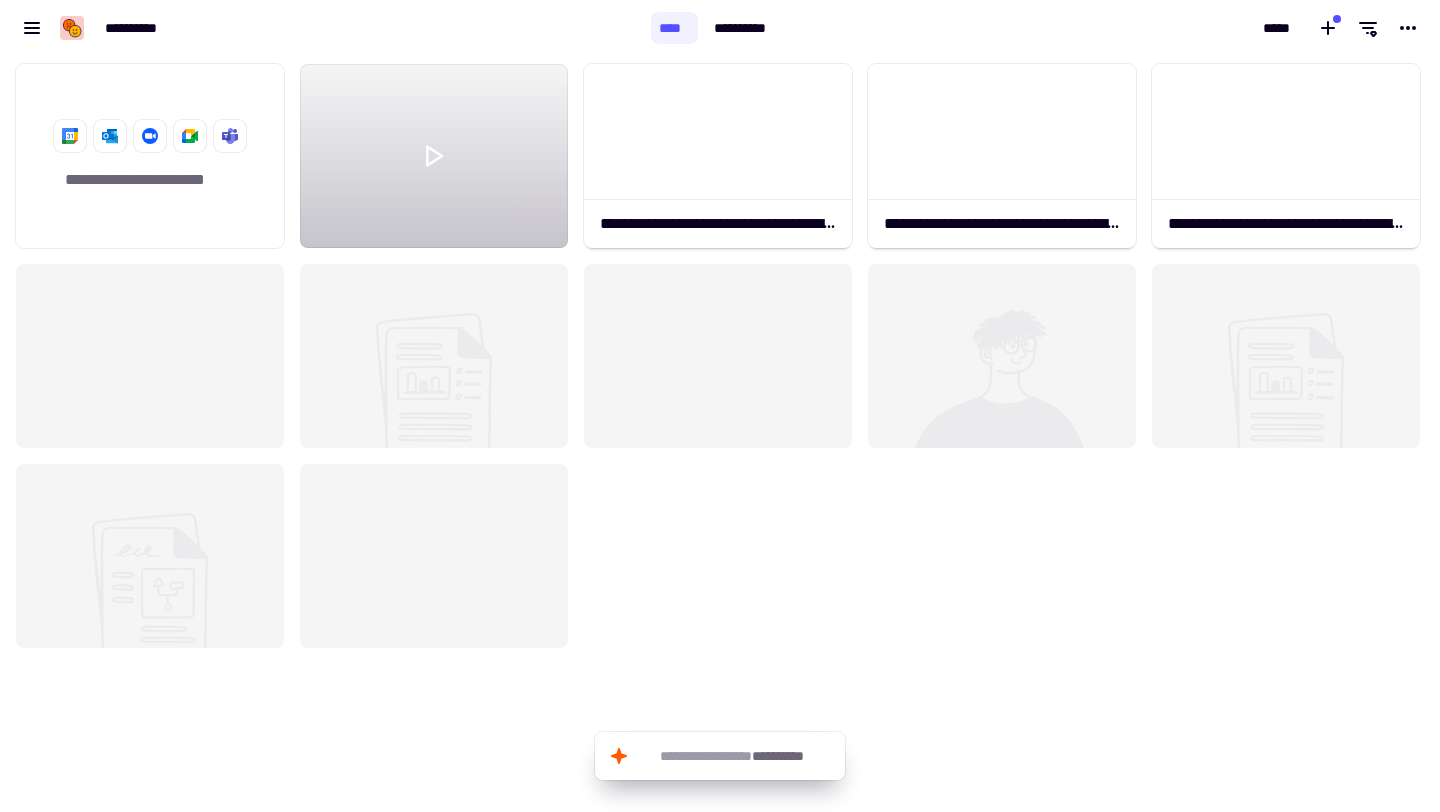 scroll, scrollTop: 1, scrollLeft: 1, axis: both 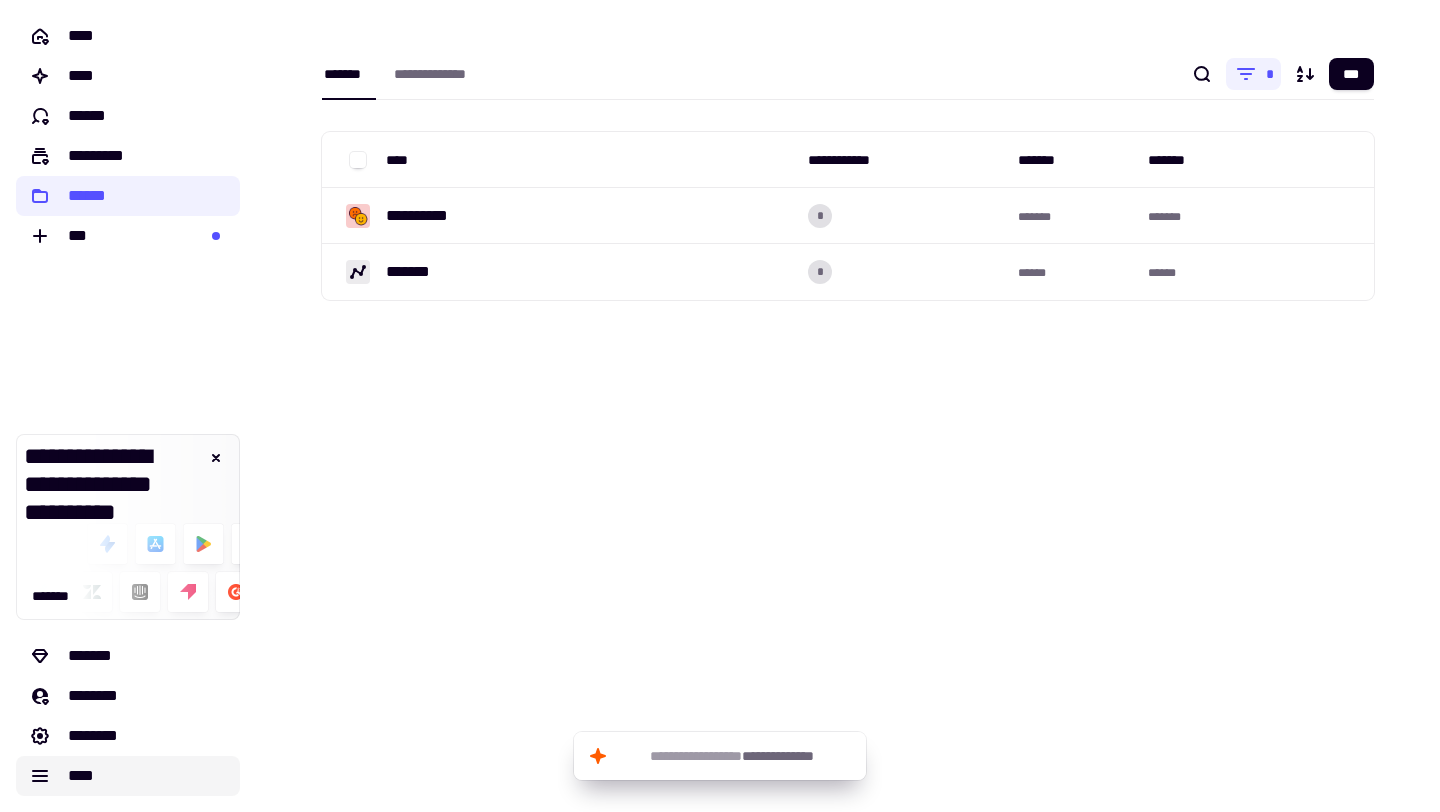 click on "****" 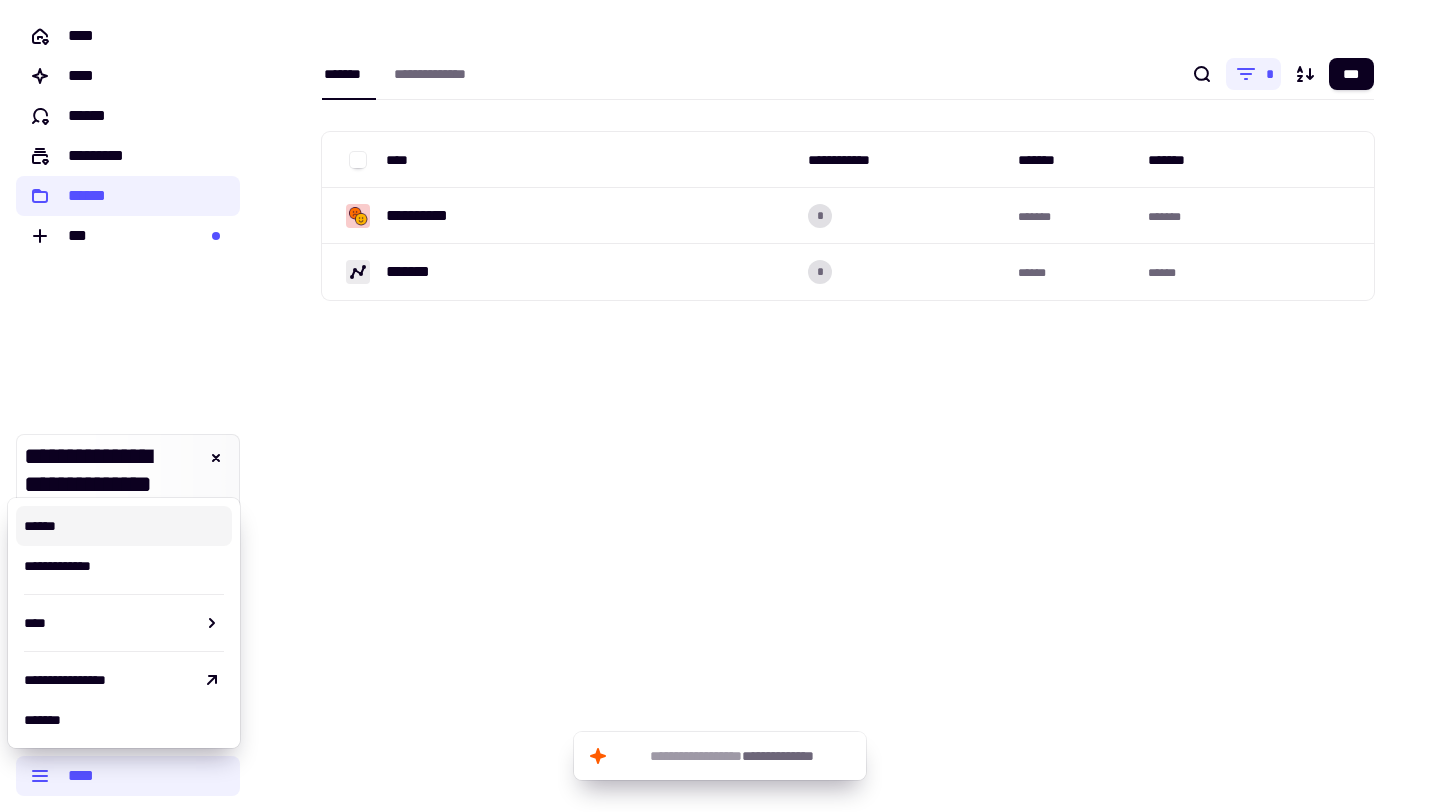 click on "**********" at bounding box center (848, 406) 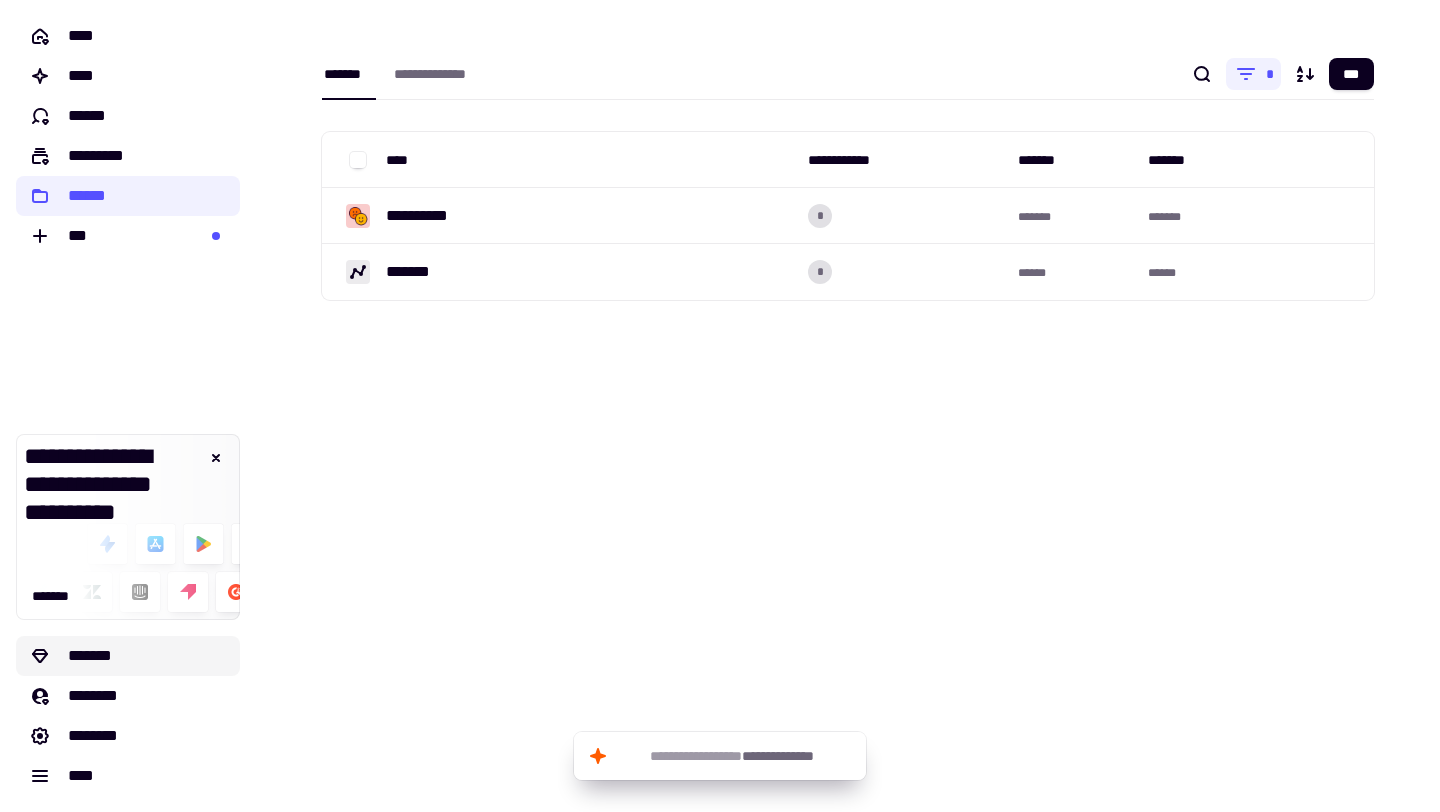 click on "*******" 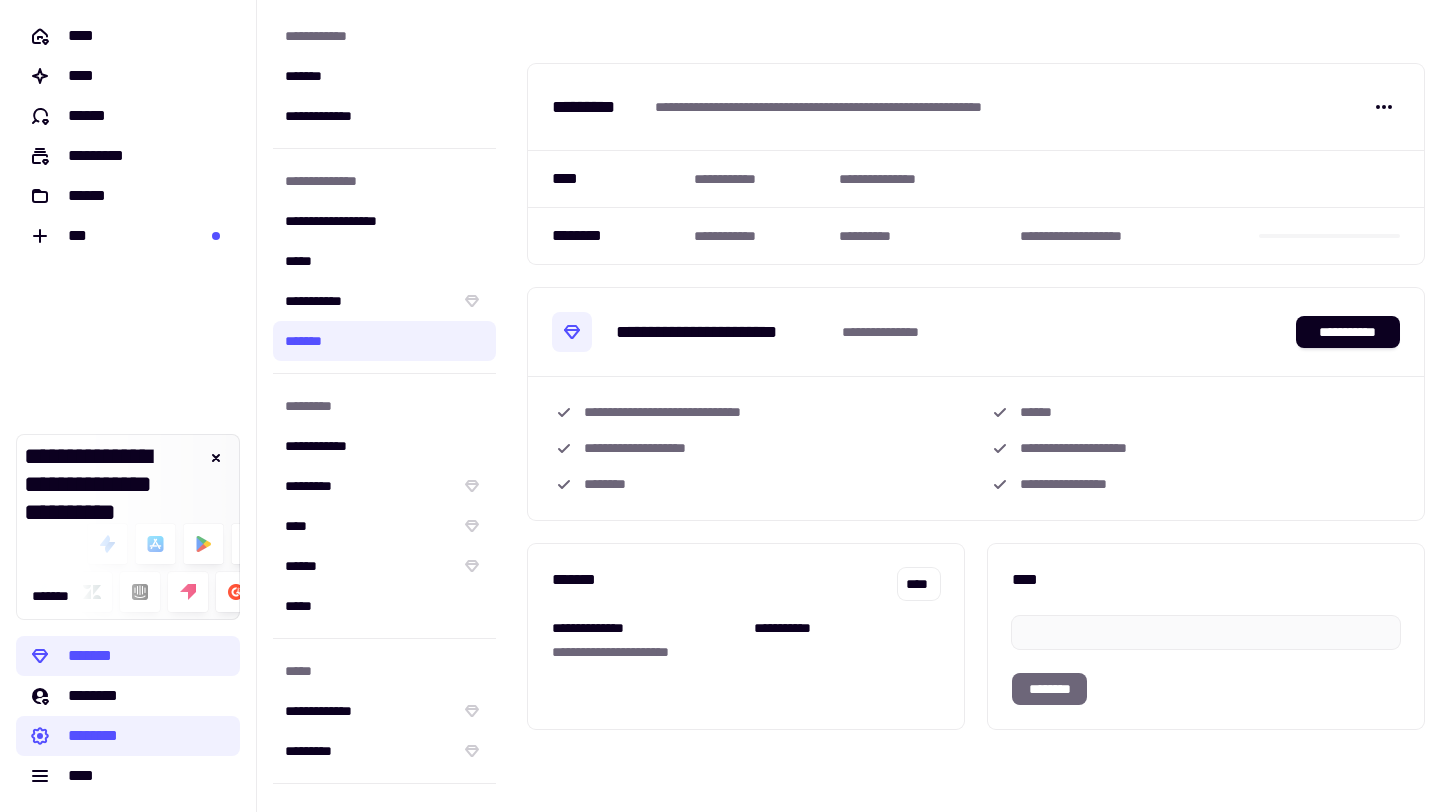 click on "**********" at bounding box center (871, 107) 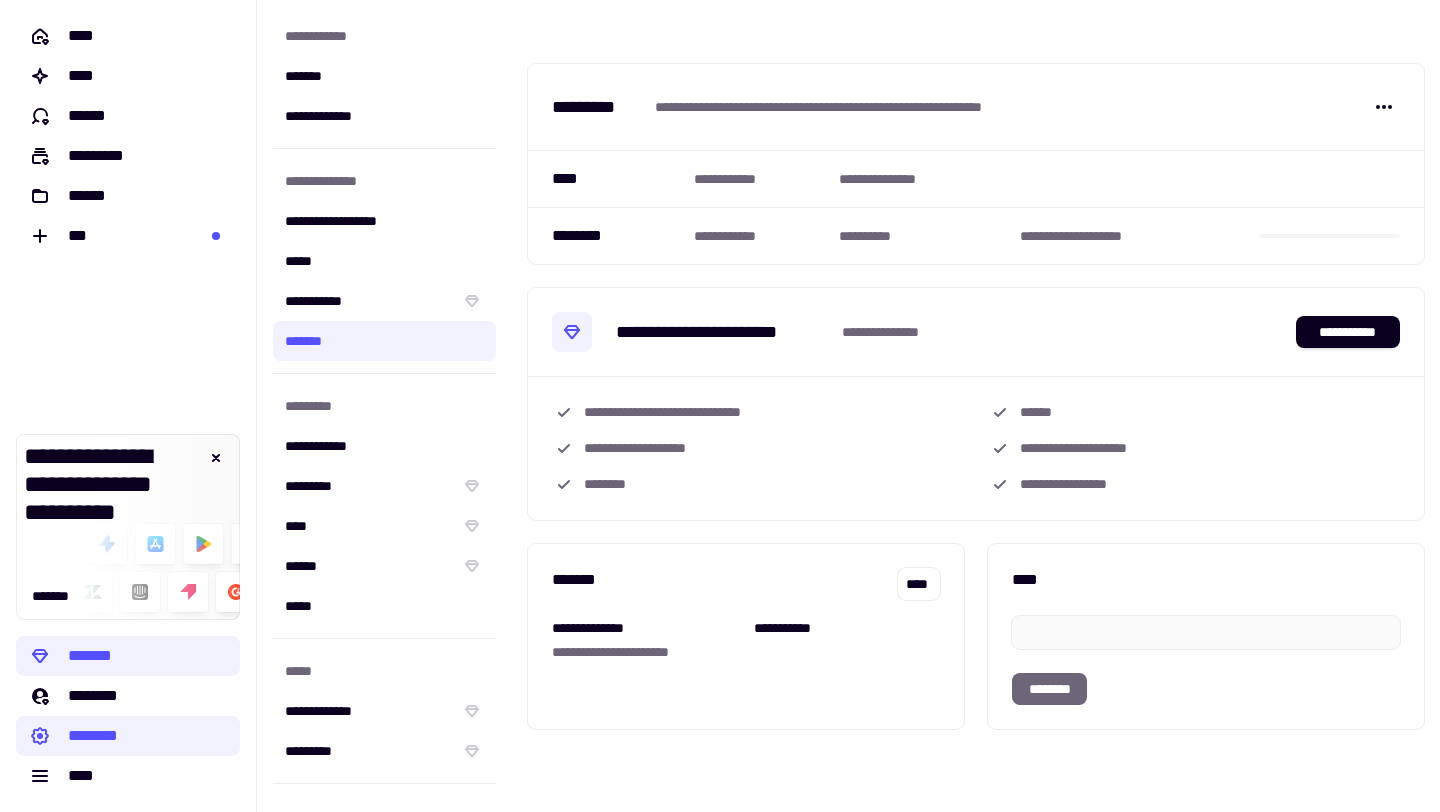 click on "**********" at bounding box center (871, 107) 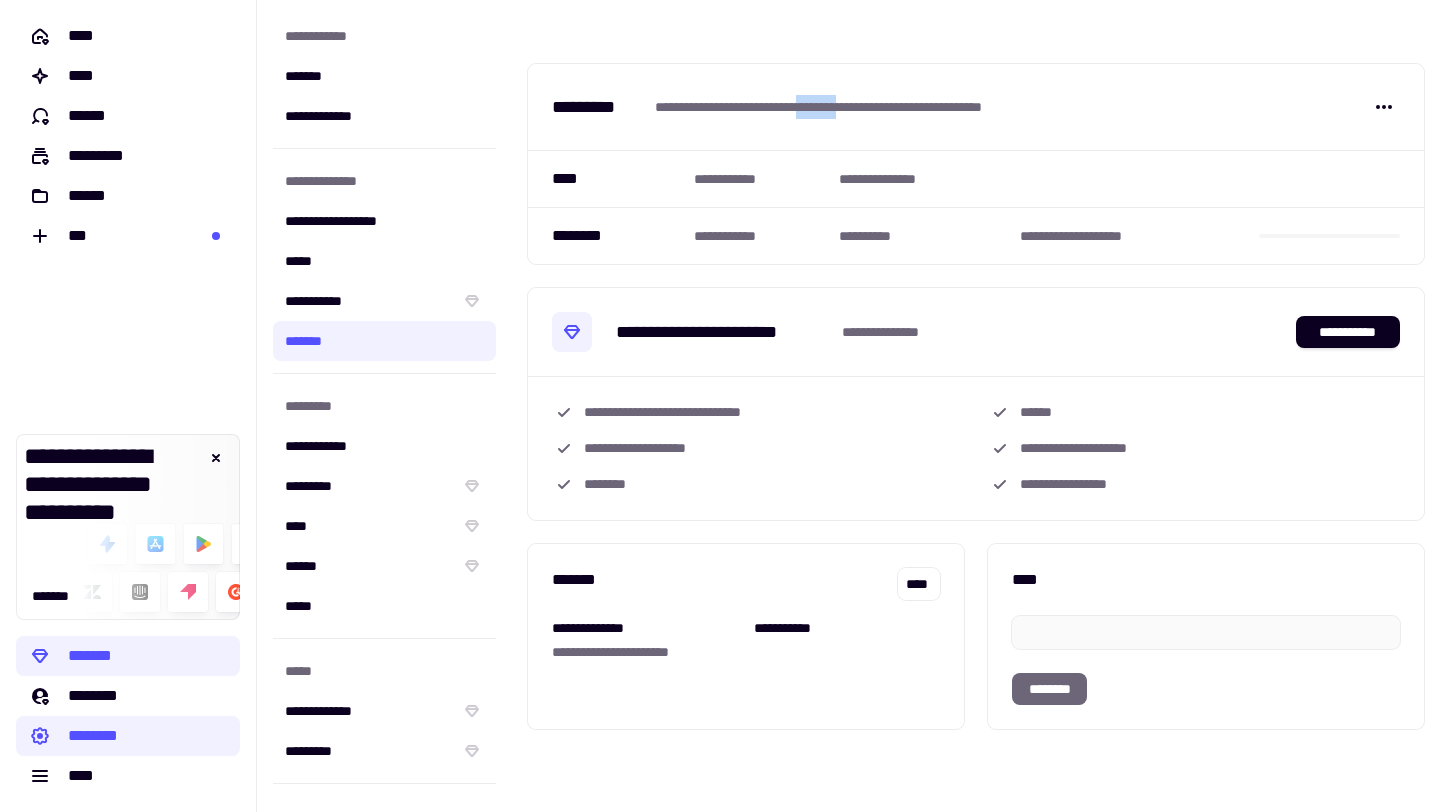 click on "**********" at bounding box center [871, 107] 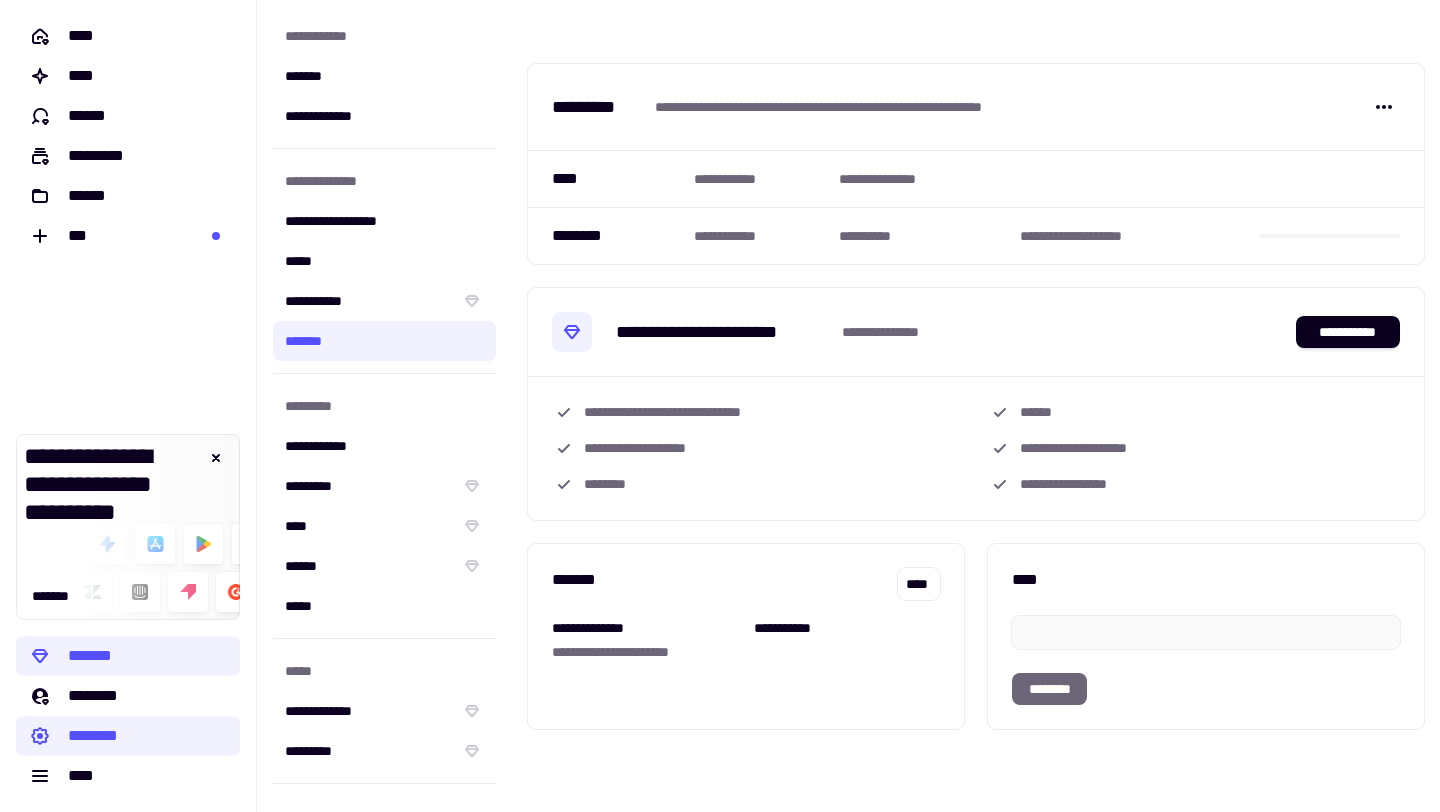 click on "**********" 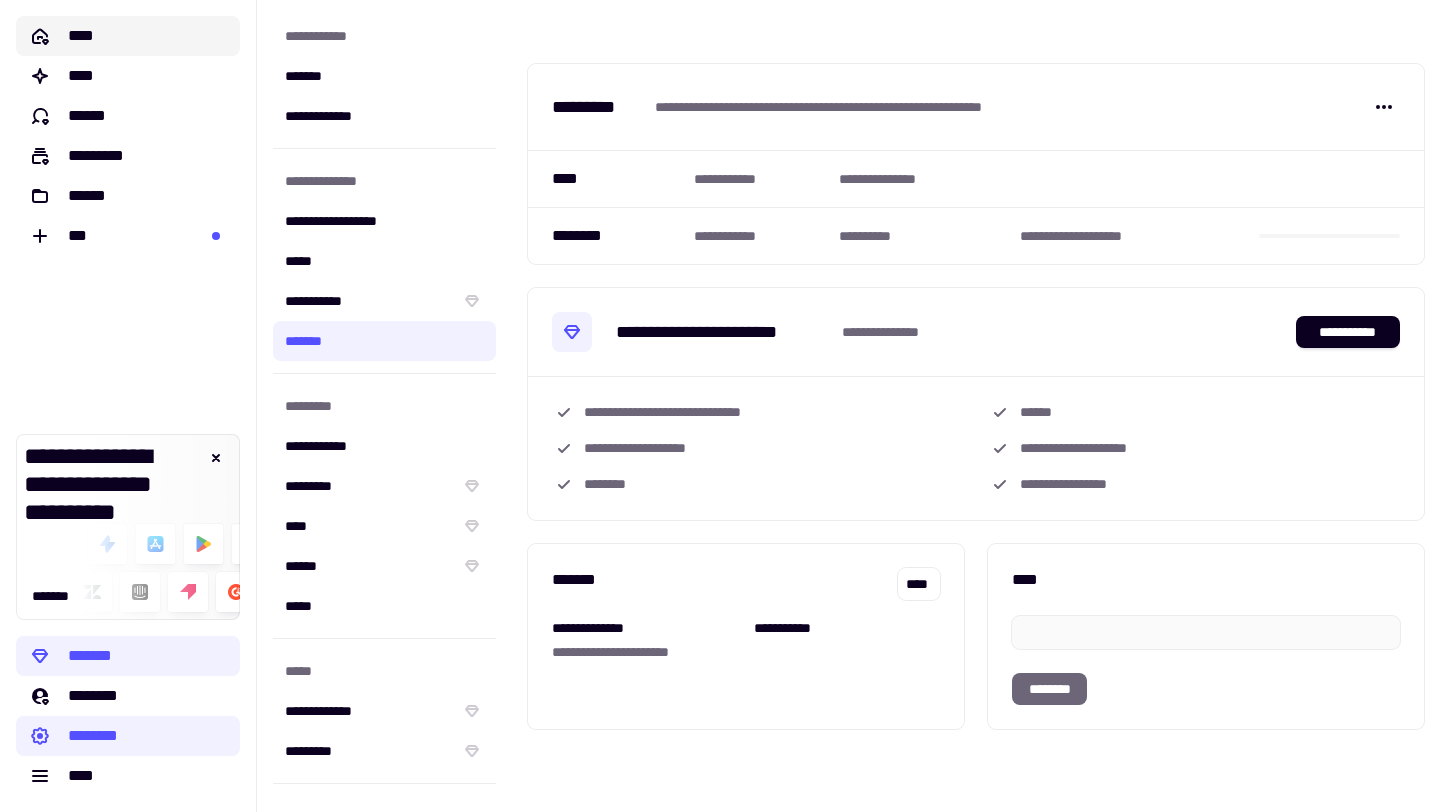click on "****" 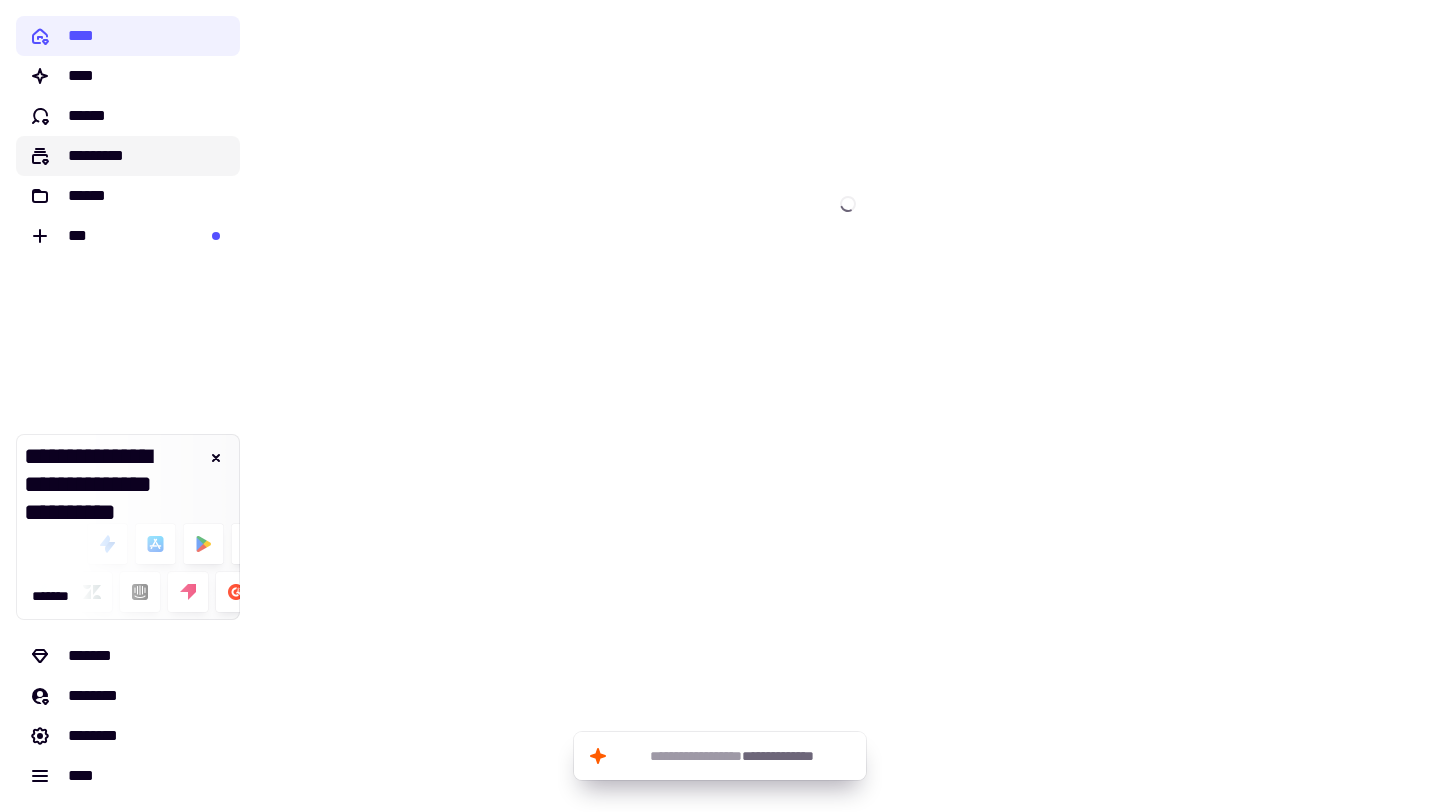 click on "*********" 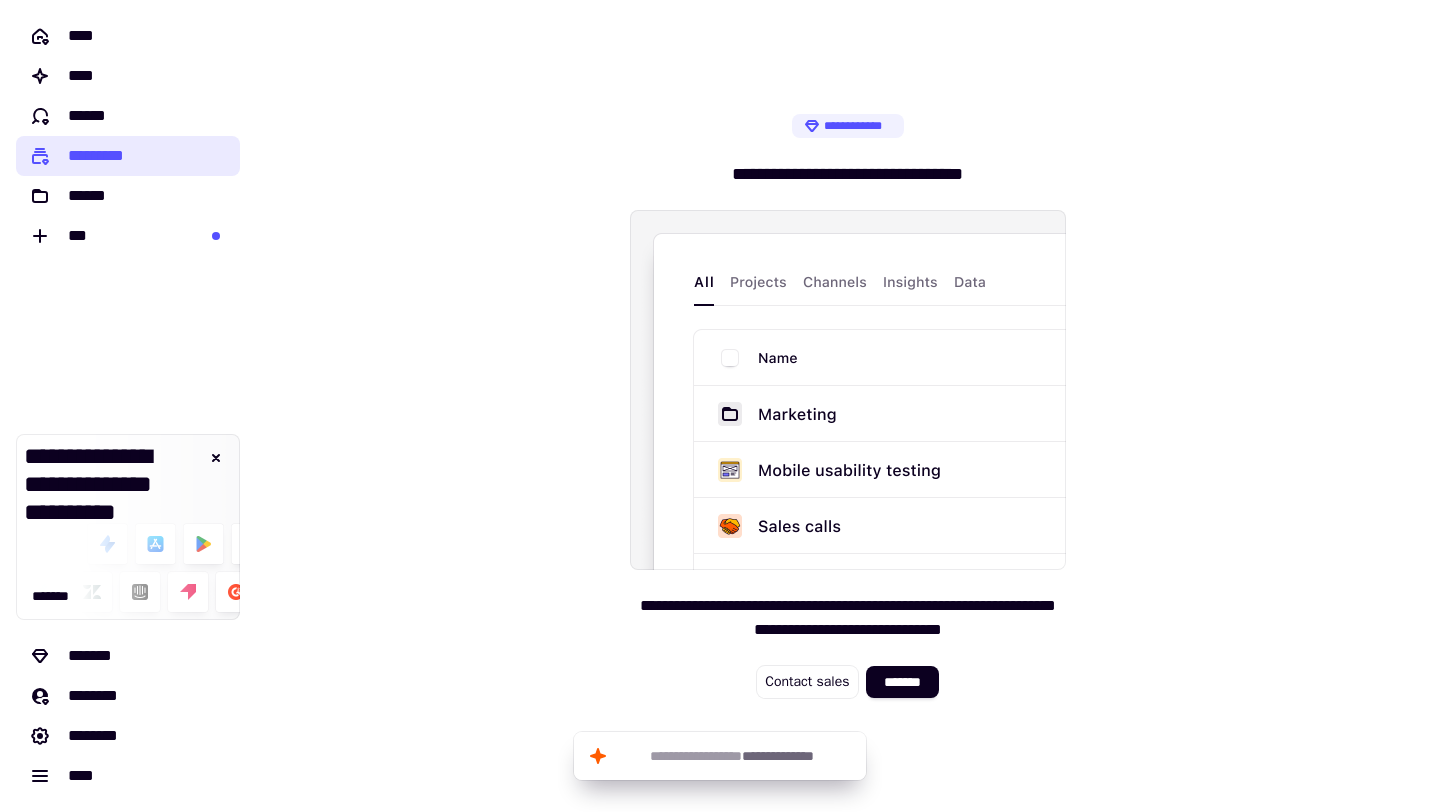 click on "*********" 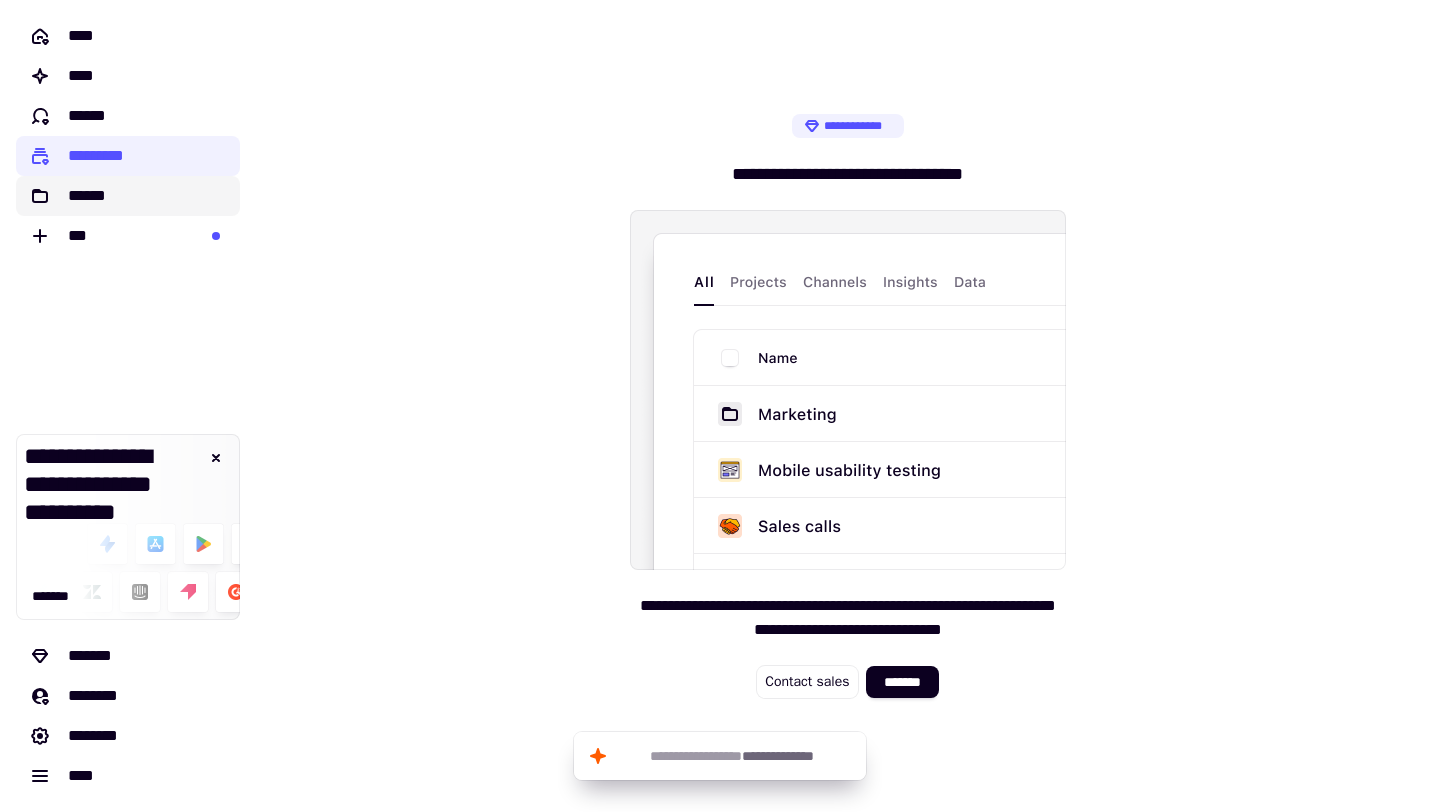click on "******" 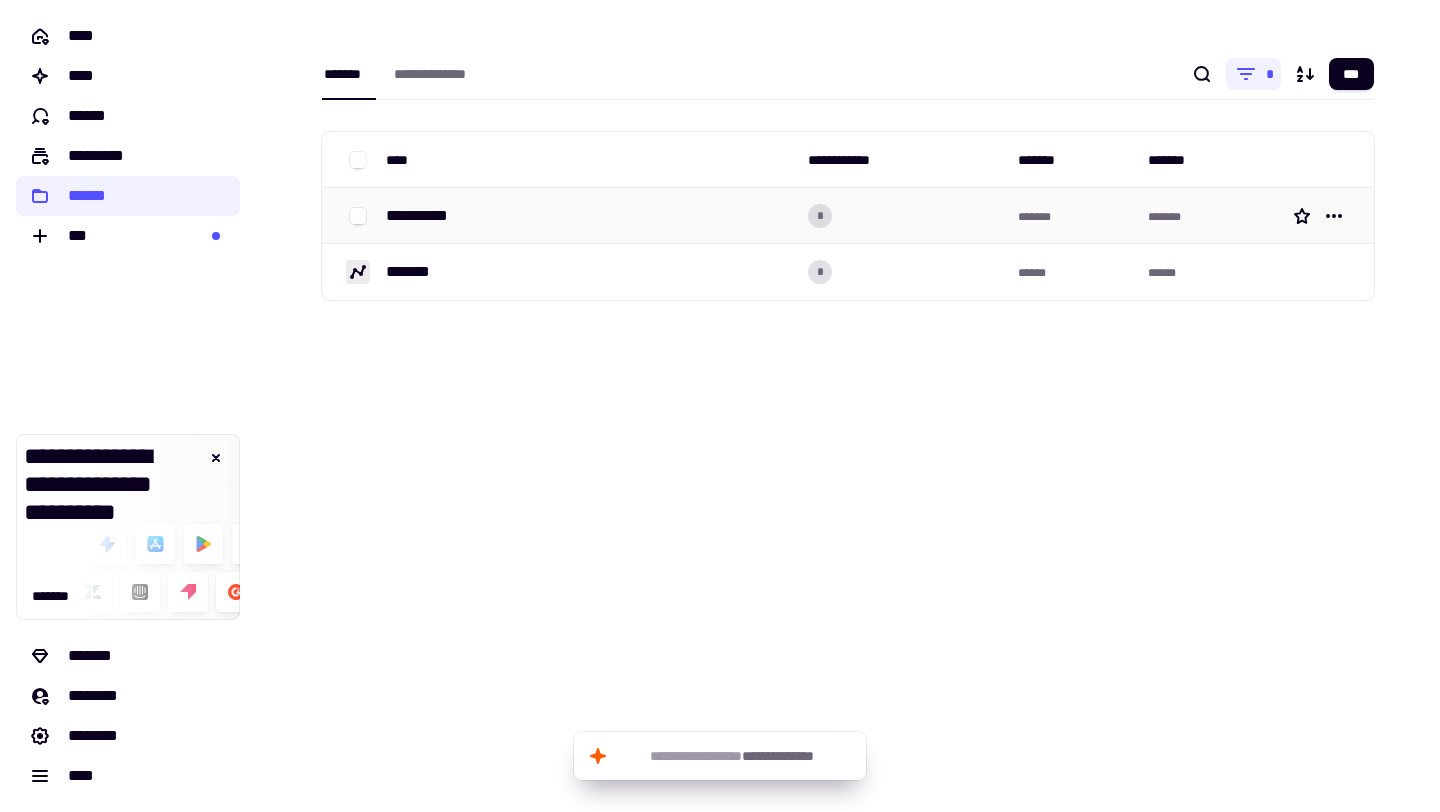 click on "**********" at bounding box center [589, 216] 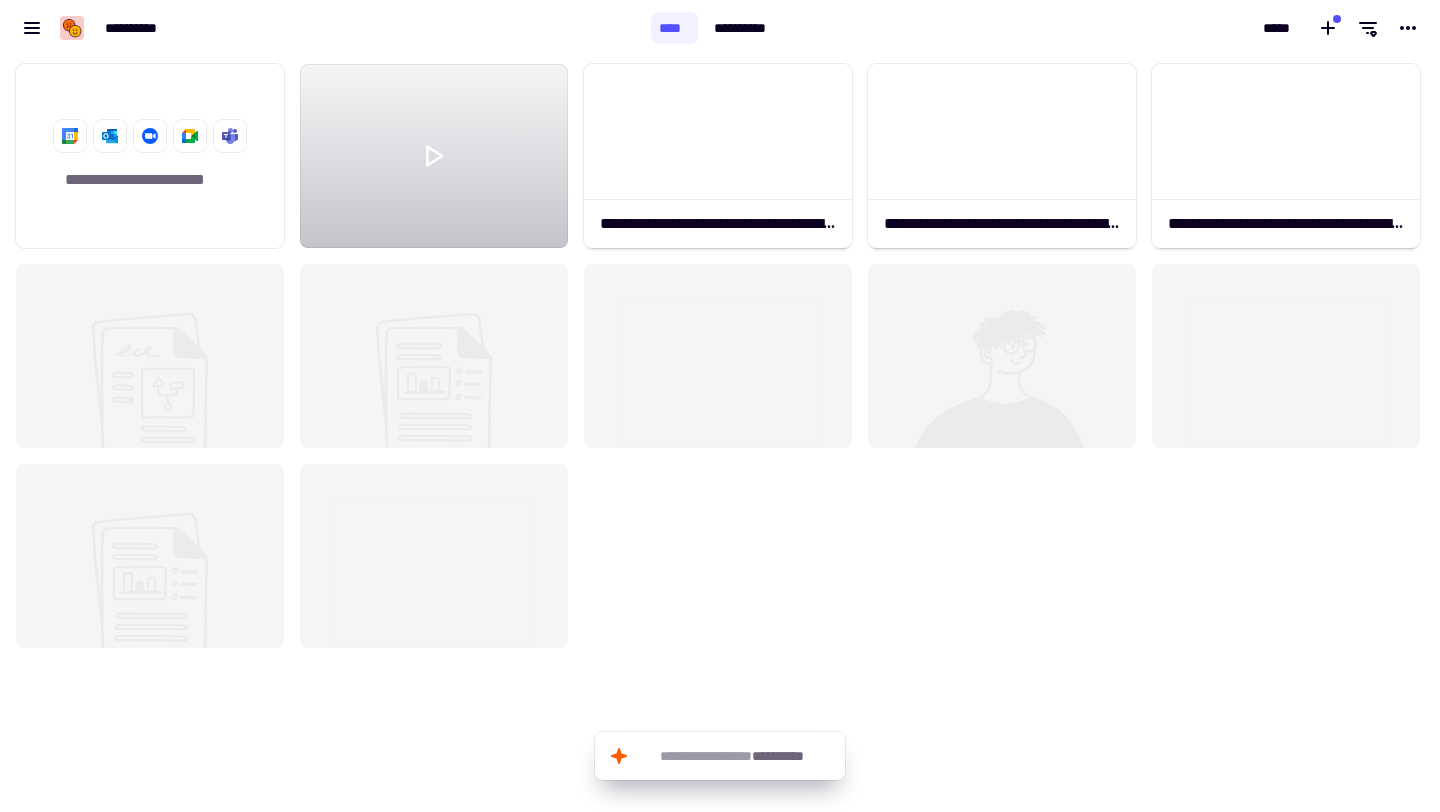 scroll, scrollTop: 1, scrollLeft: 1, axis: both 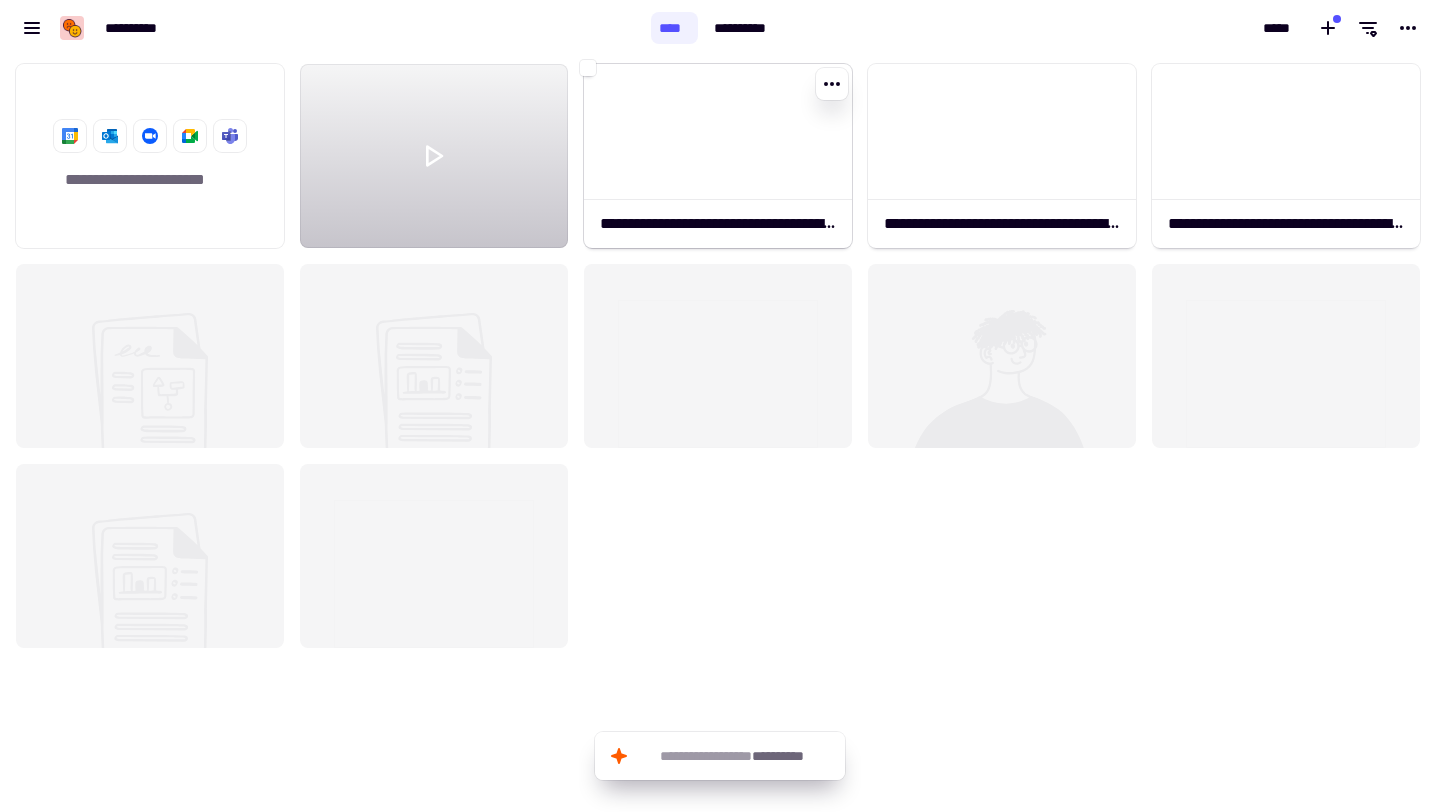 click 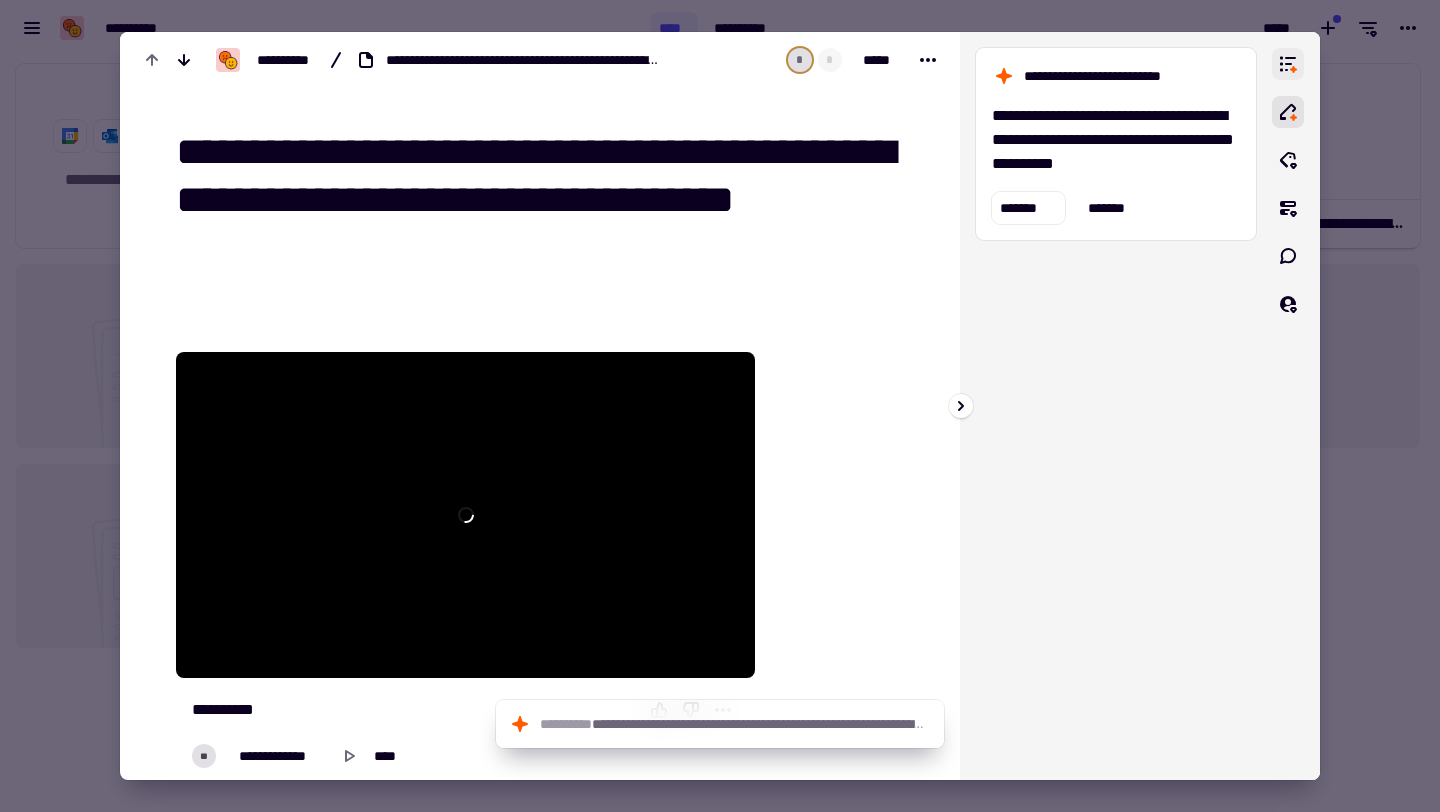 click 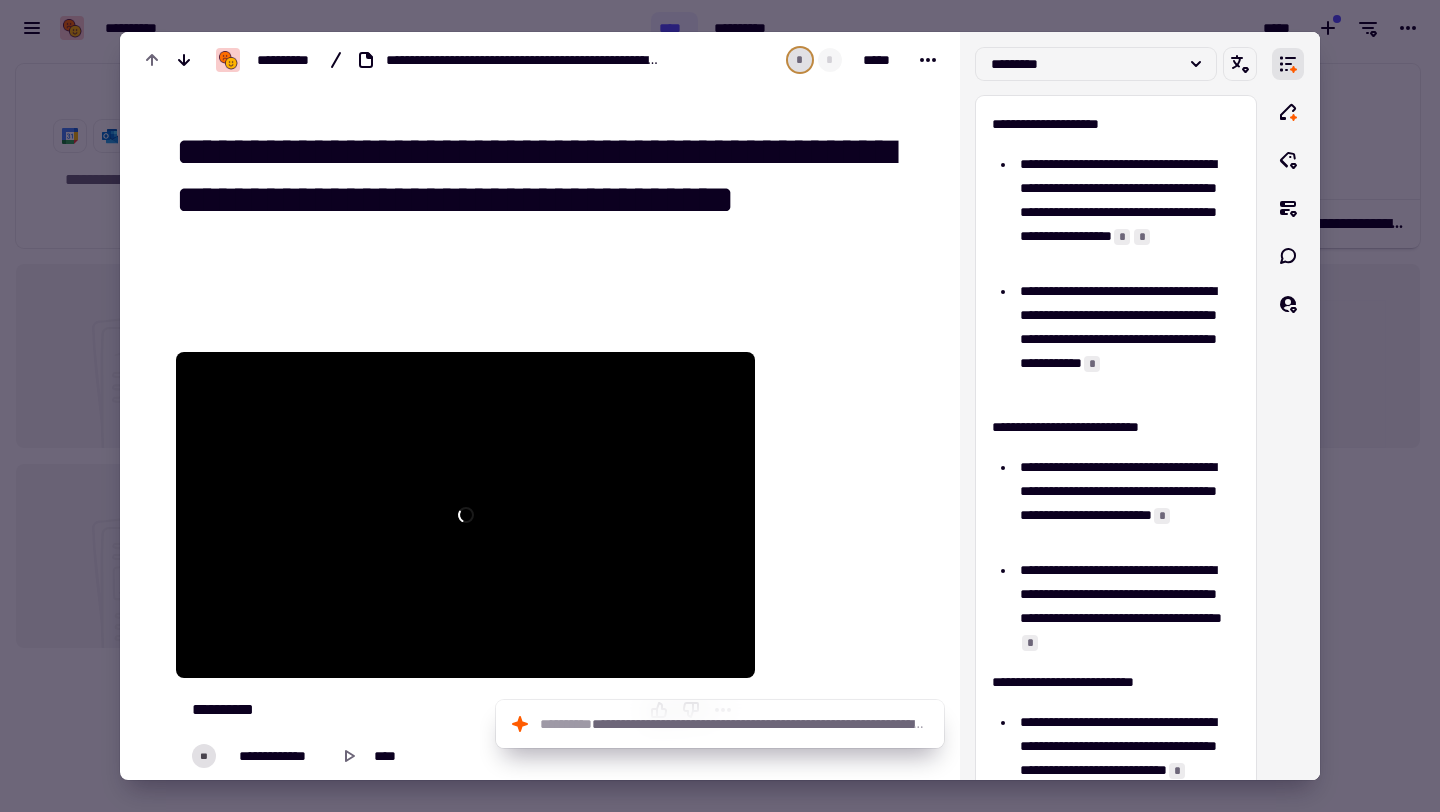 click at bounding box center [720, 406] 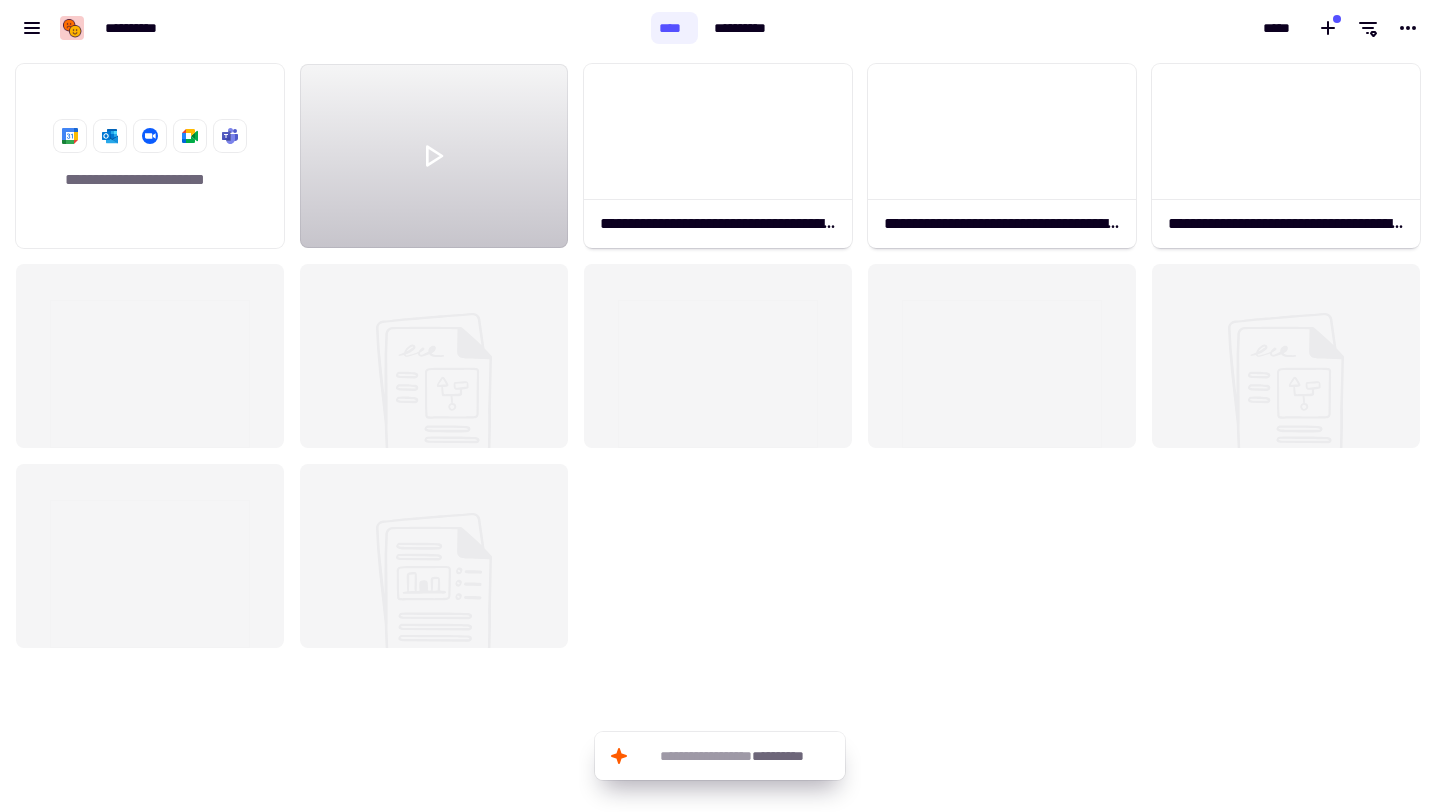 scroll, scrollTop: 1, scrollLeft: 1, axis: both 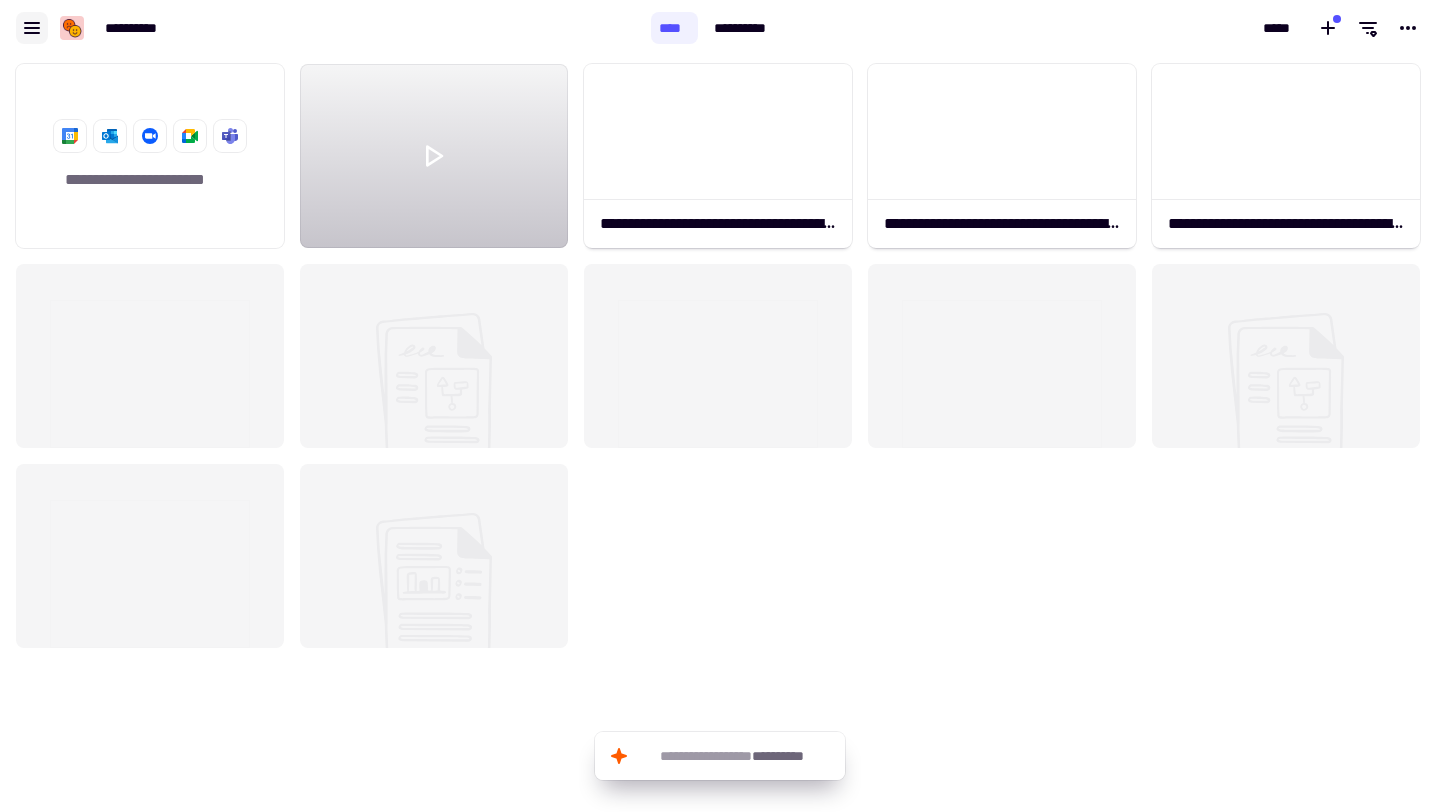 click 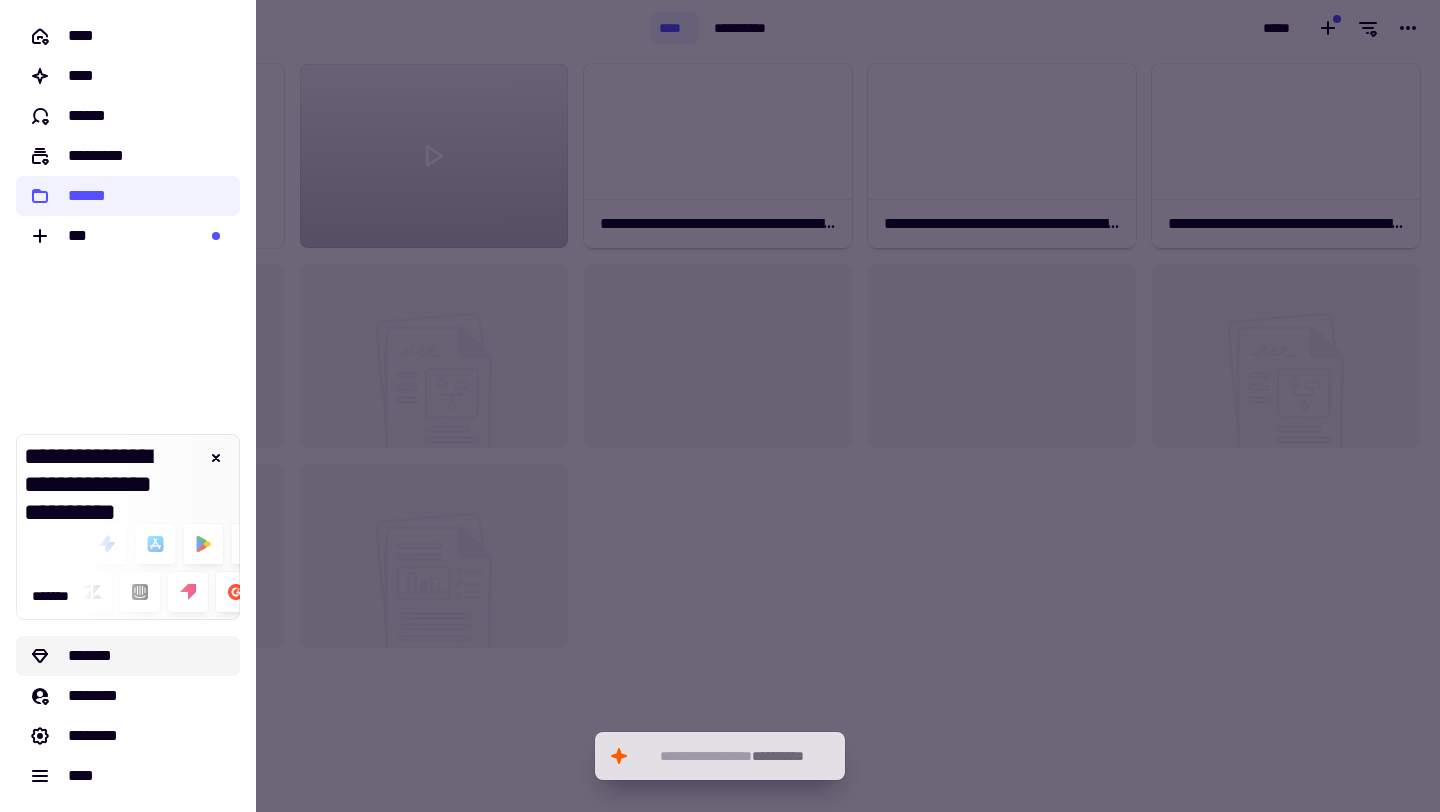 click on "*******" 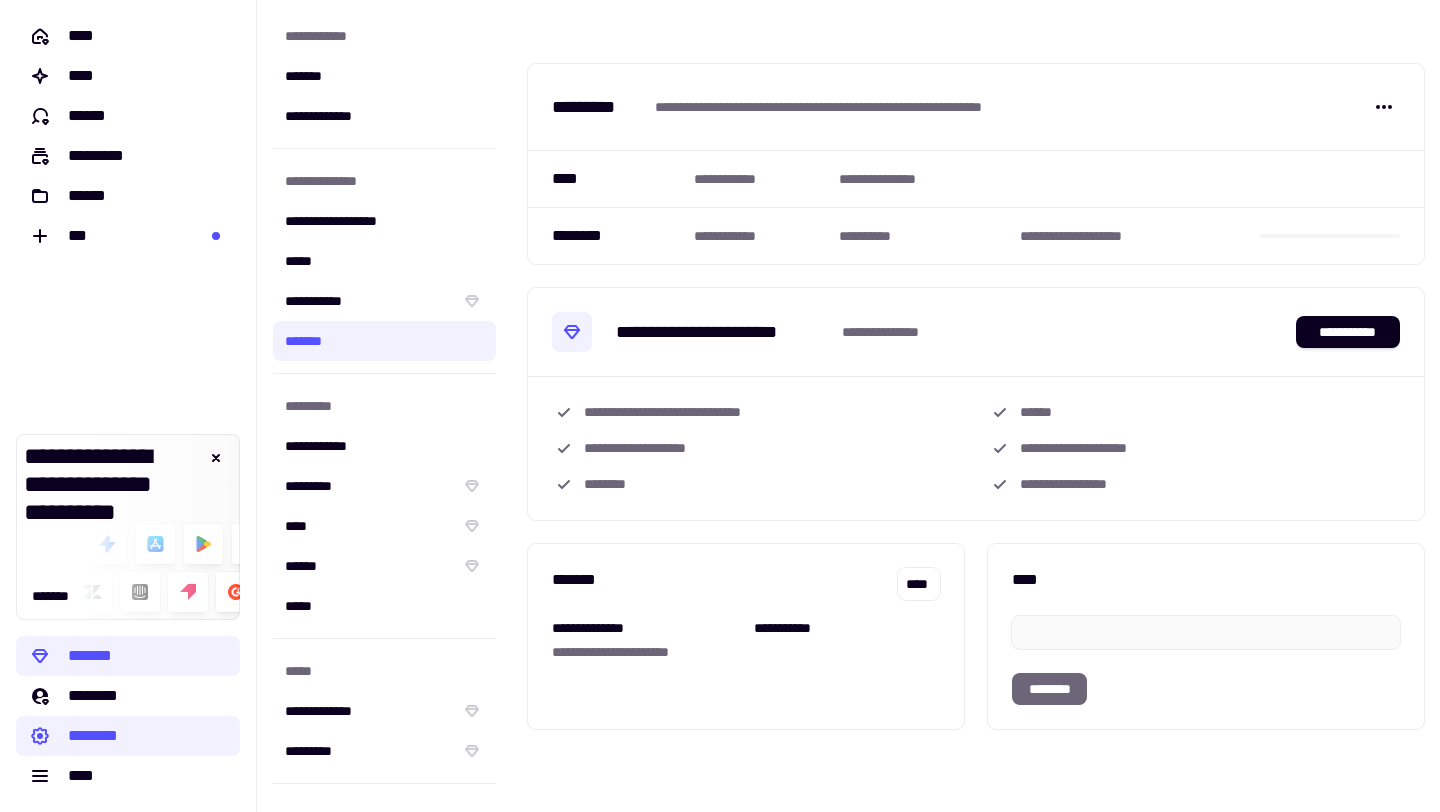 scroll, scrollTop: 4, scrollLeft: 0, axis: vertical 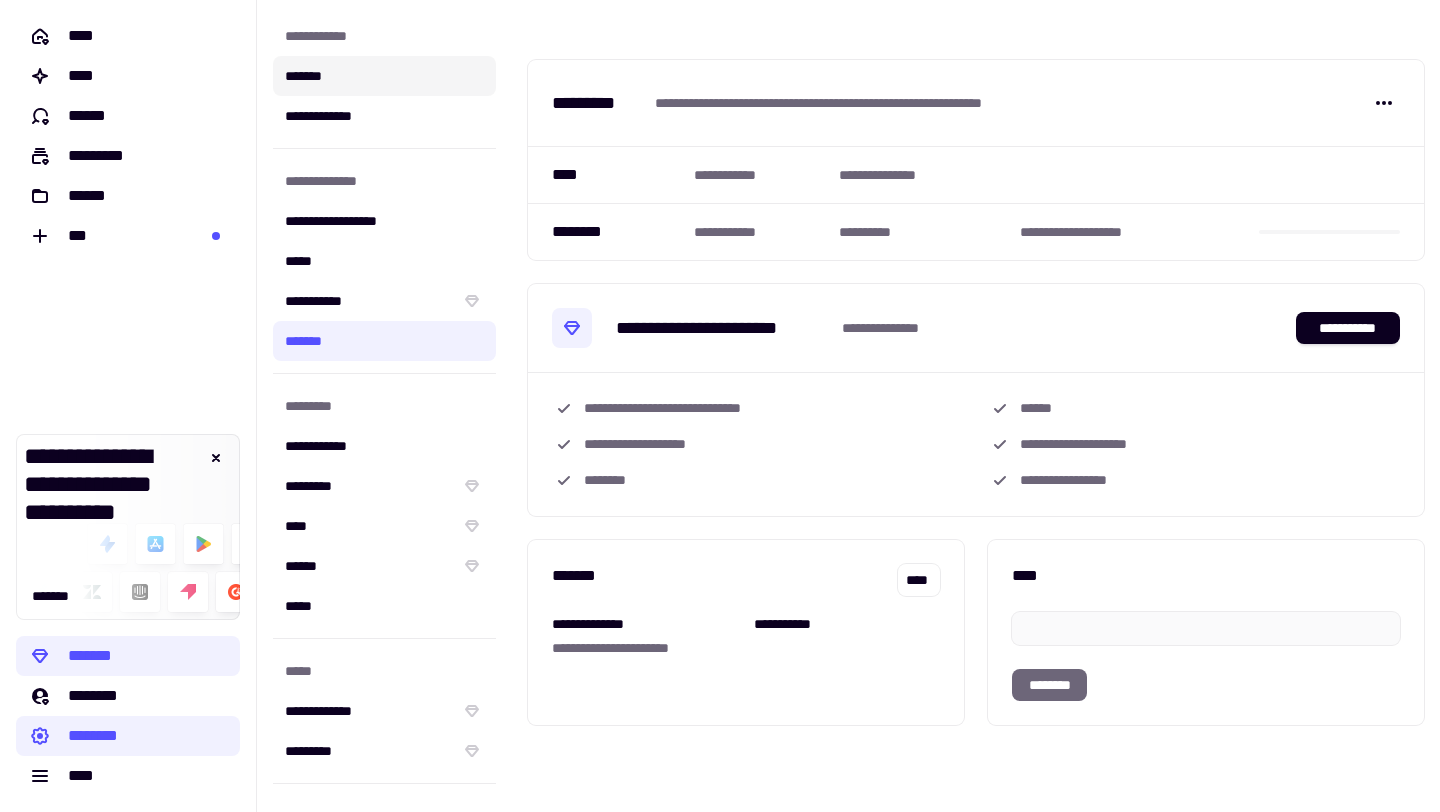 click on "*******" 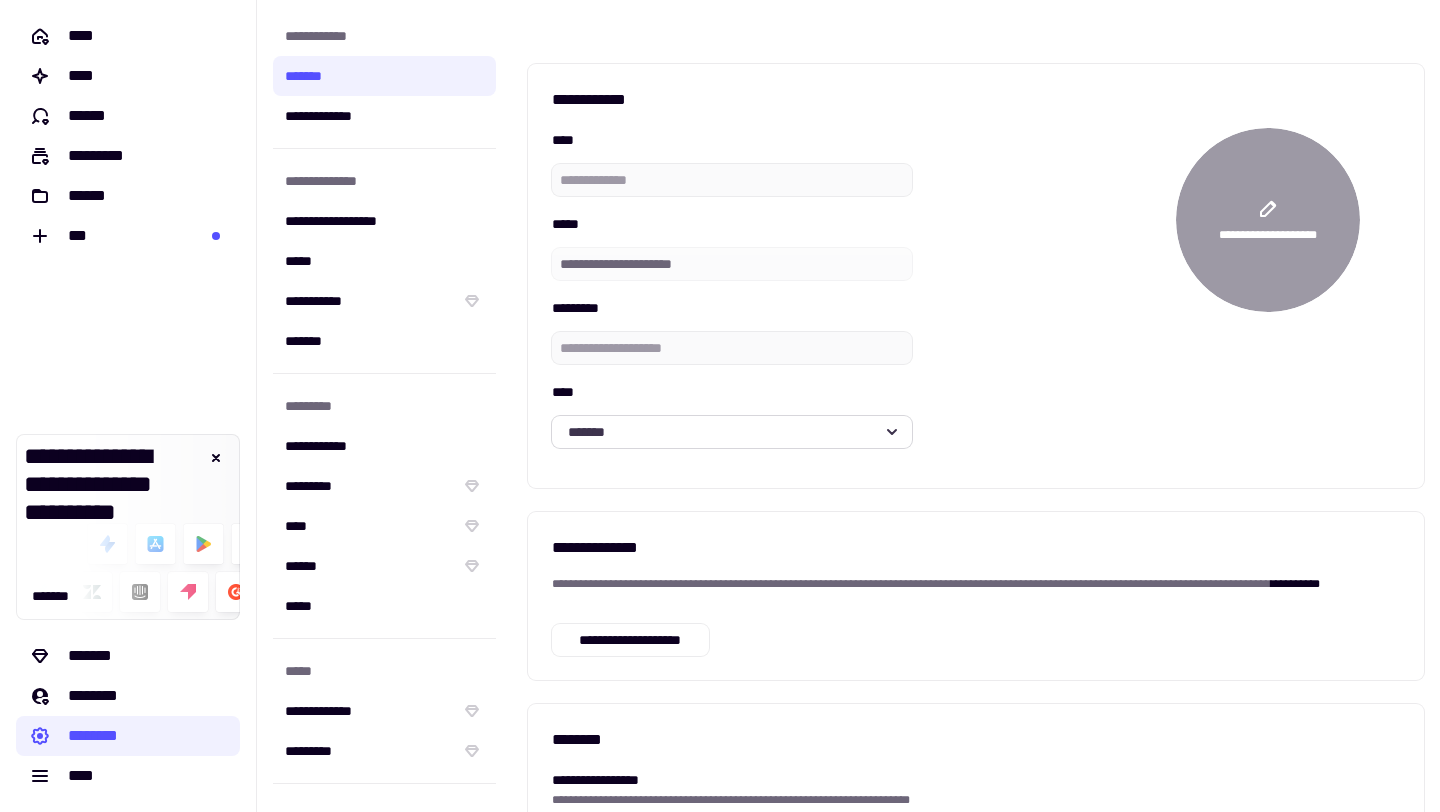 scroll, scrollTop: 156, scrollLeft: 0, axis: vertical 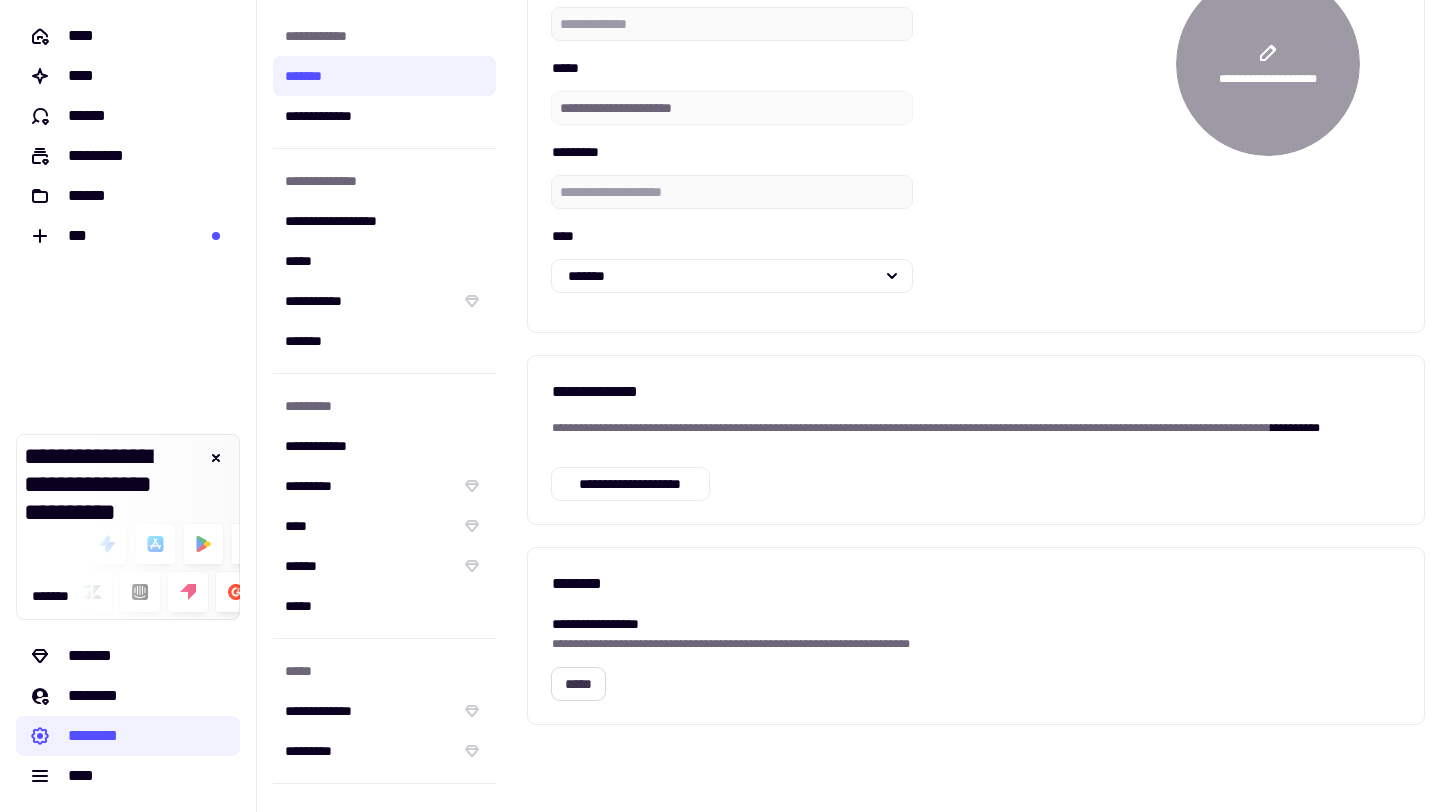 click on "*****" 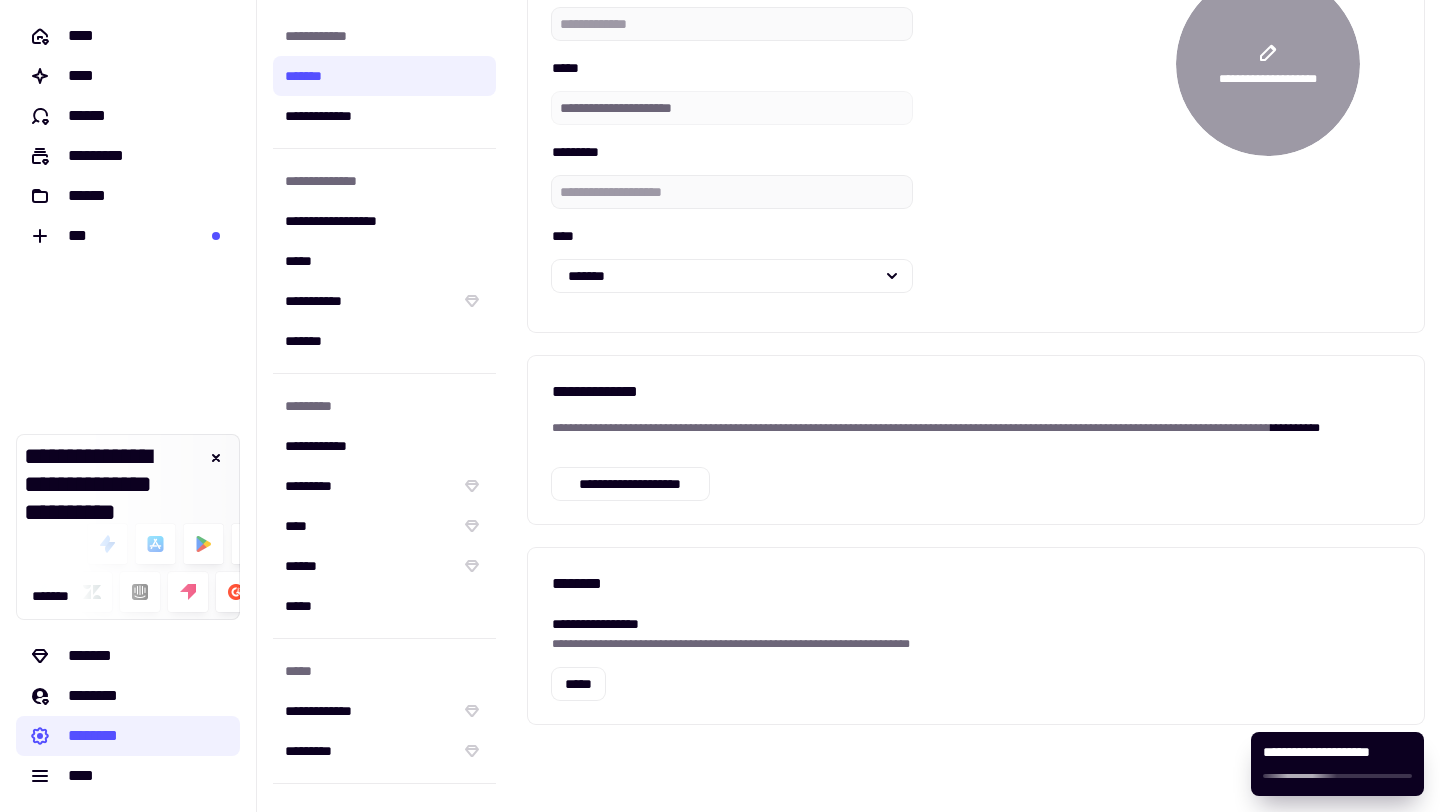 scroll, scrollTop: 160, scrollLeft: 0, axis: vertical 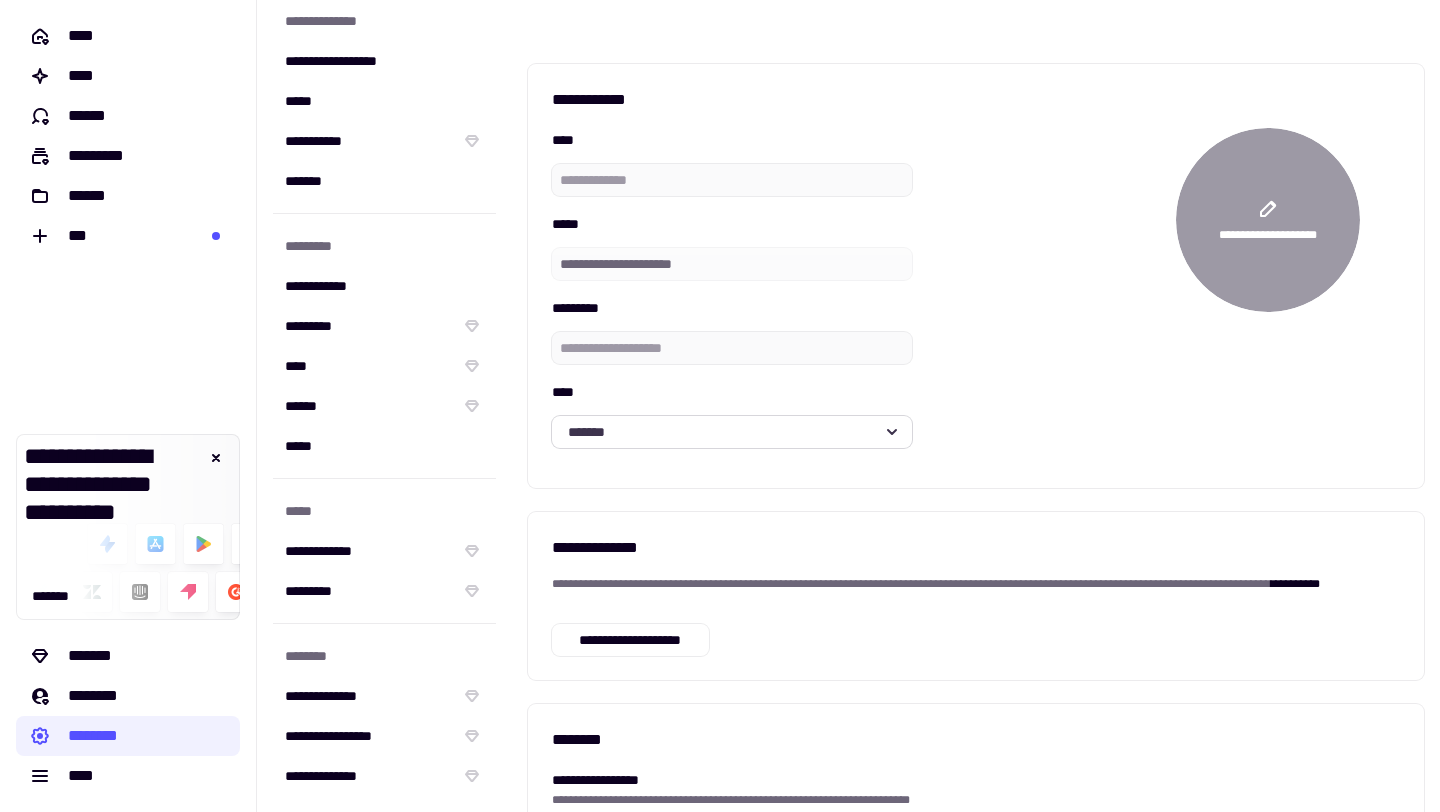 click on "*******" 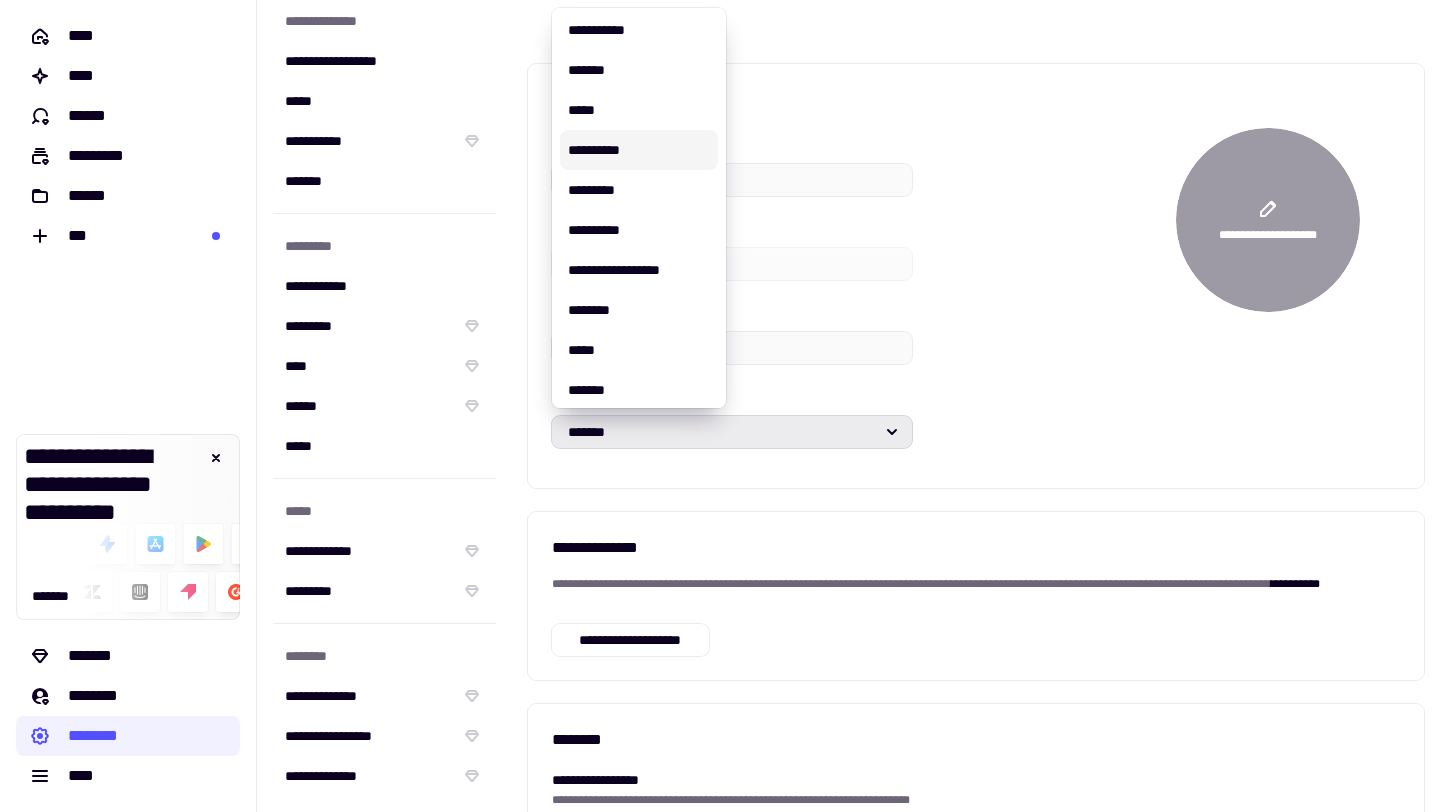 scroll, scrollTop: 216, scrollLeft: 0, axis: vertical 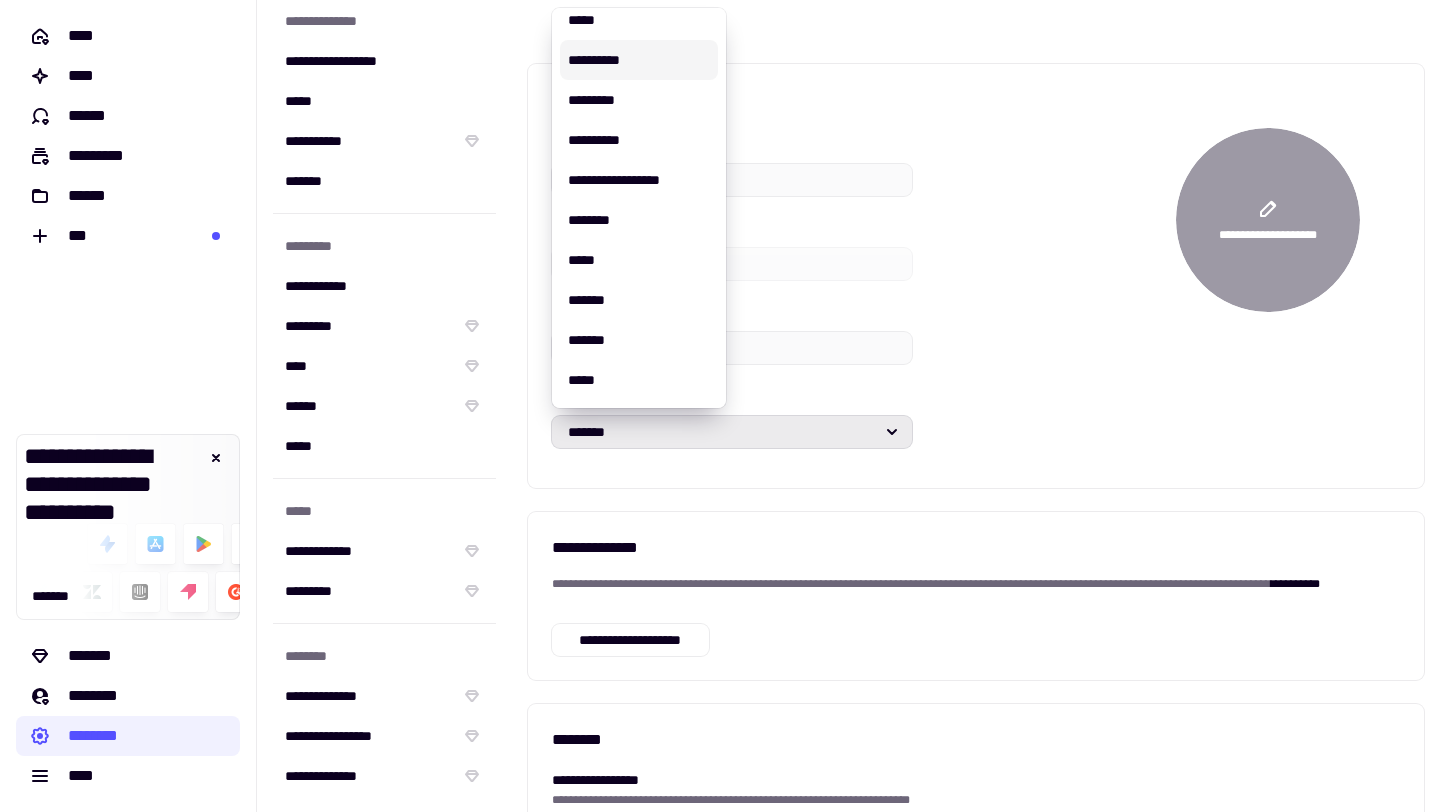 click on "****" at bounding box center [732, 392] 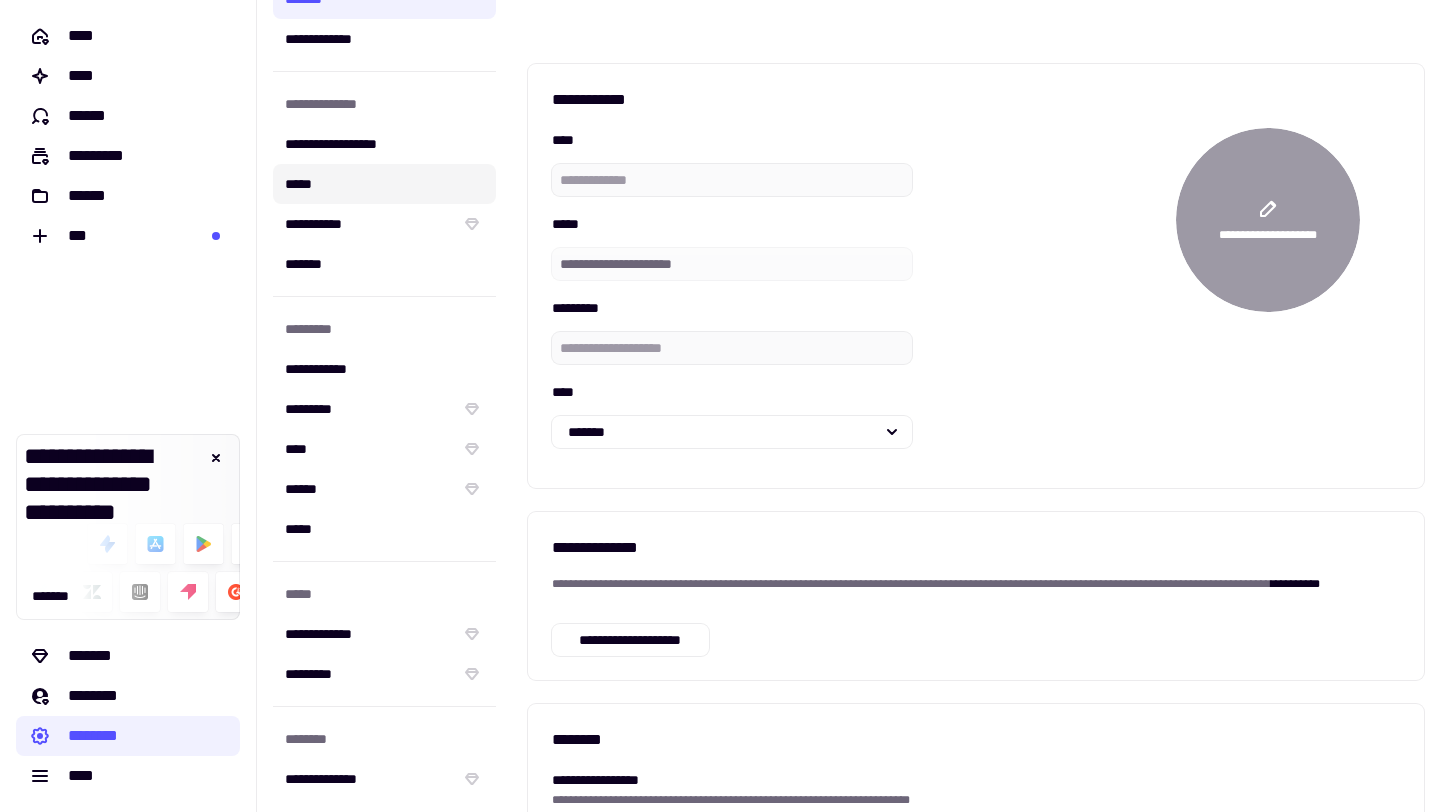 scroll, scrollTop: 0, scrollLeft: 0, axis: both 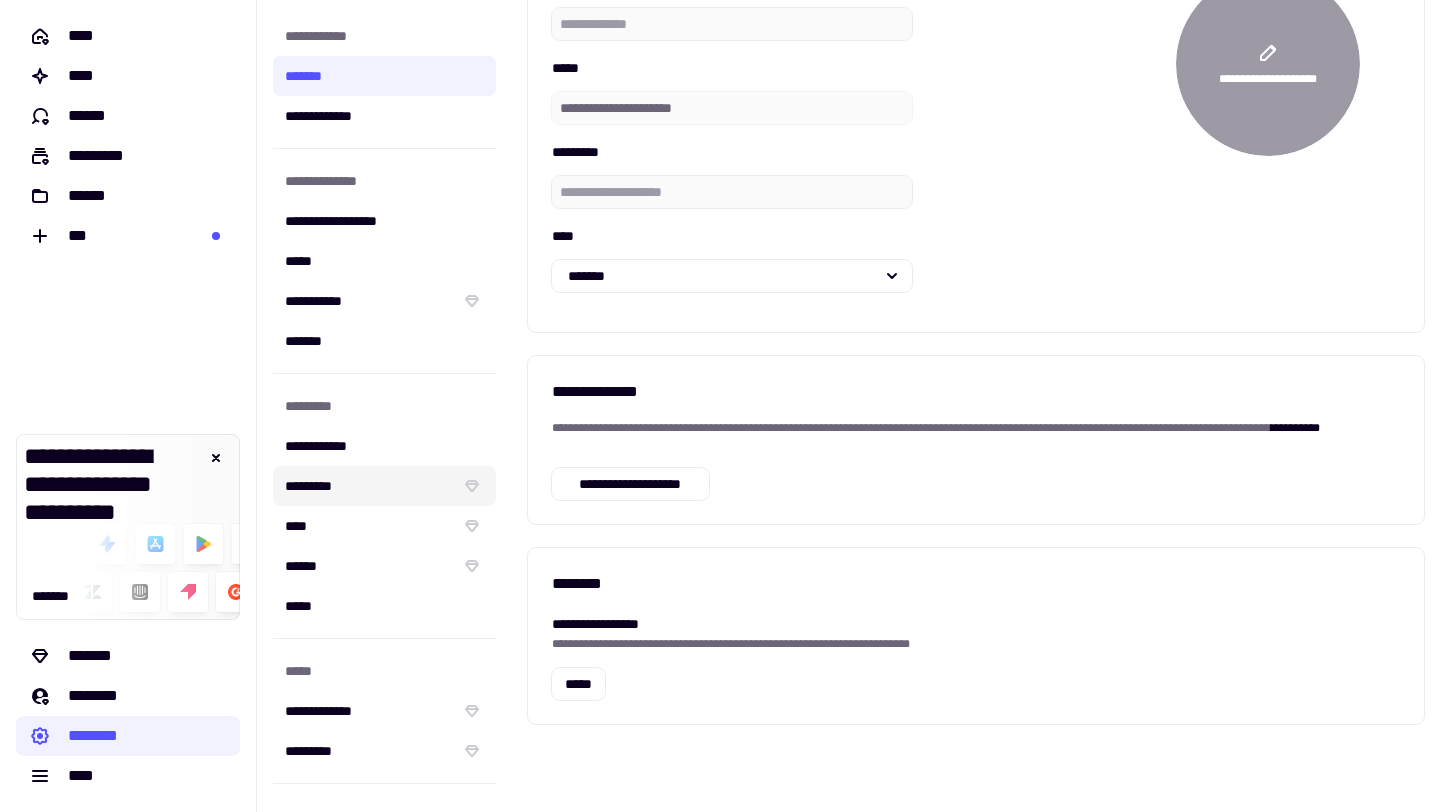 click on "*********" 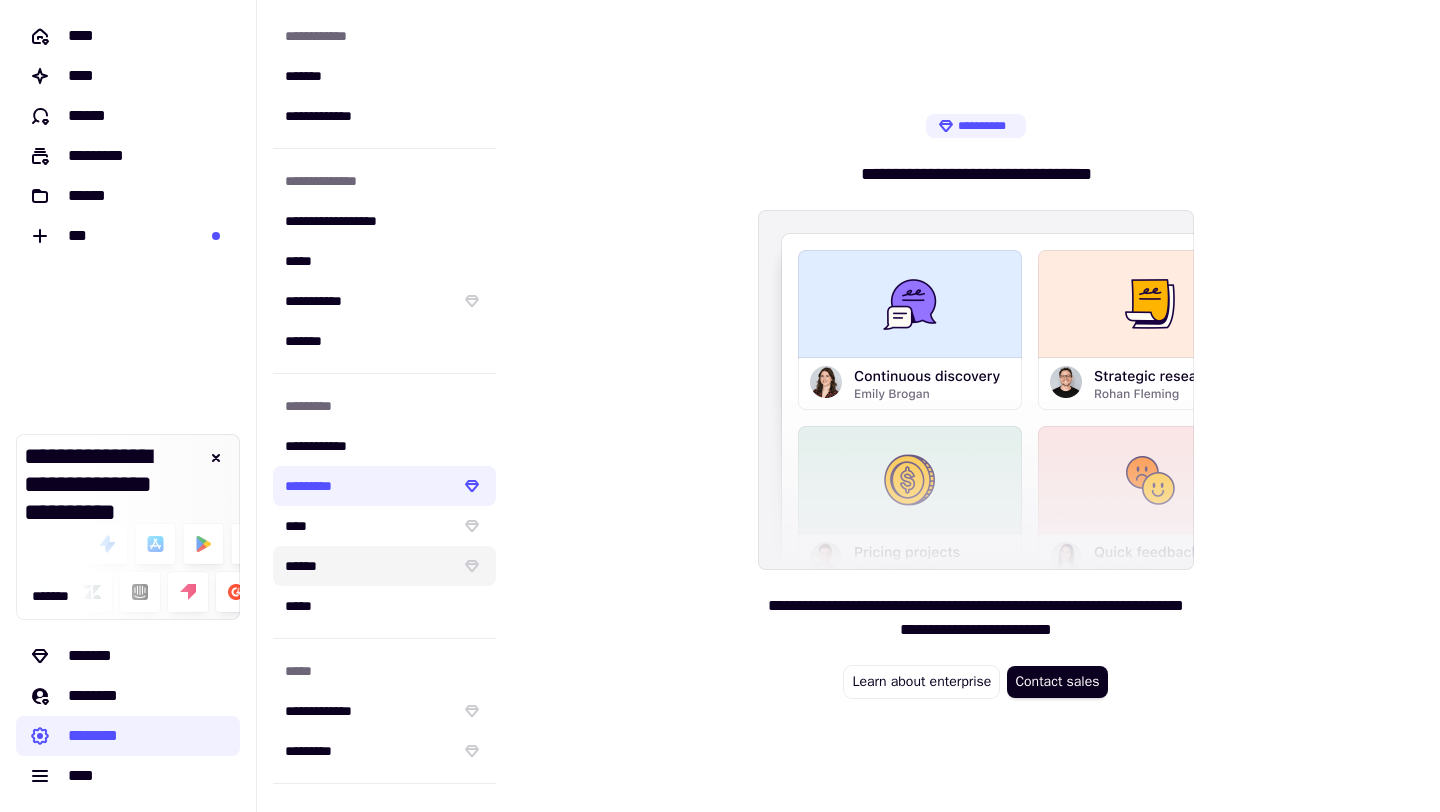 click on "******" 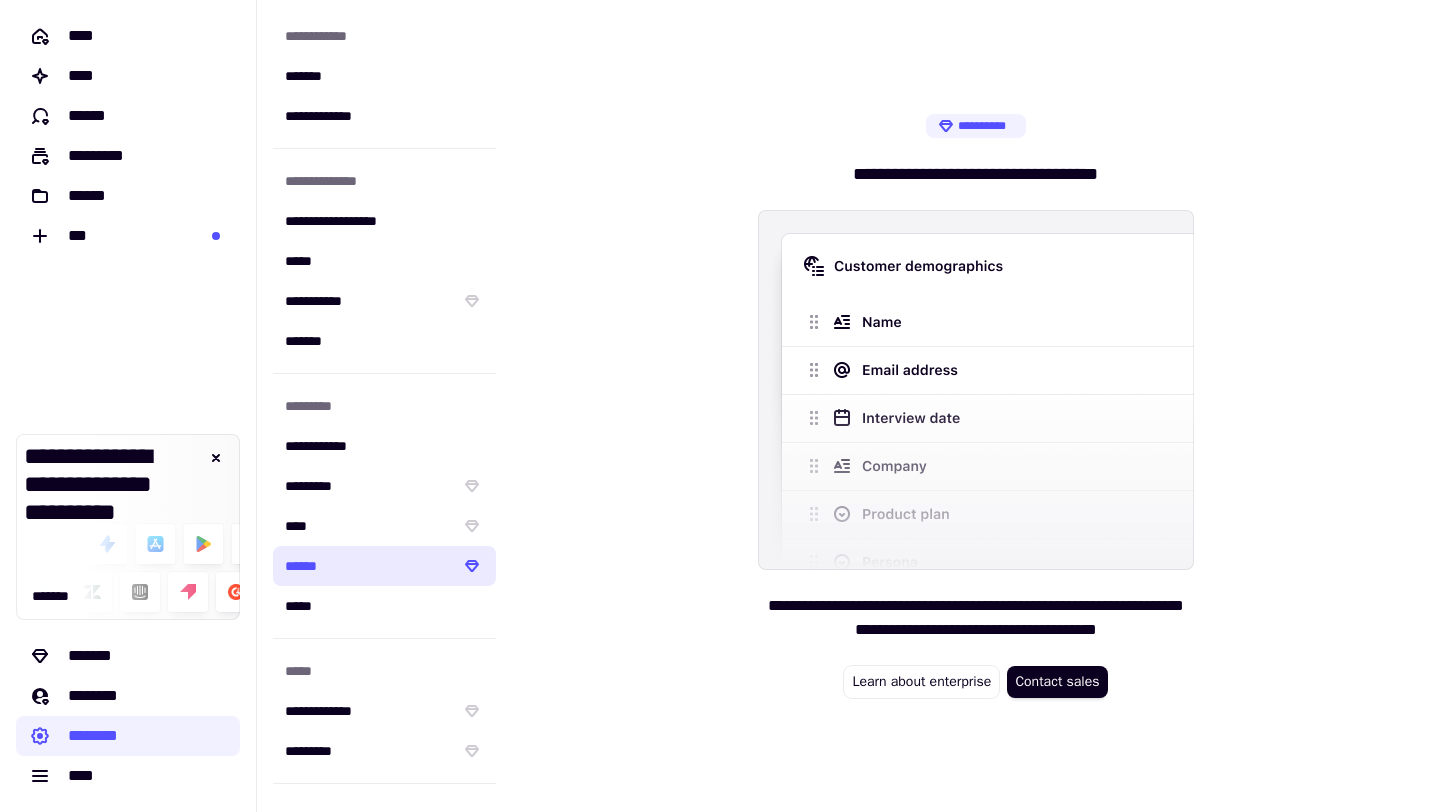 scroll, scrollTop: 160, scrollLeft: 0, axis: vertical 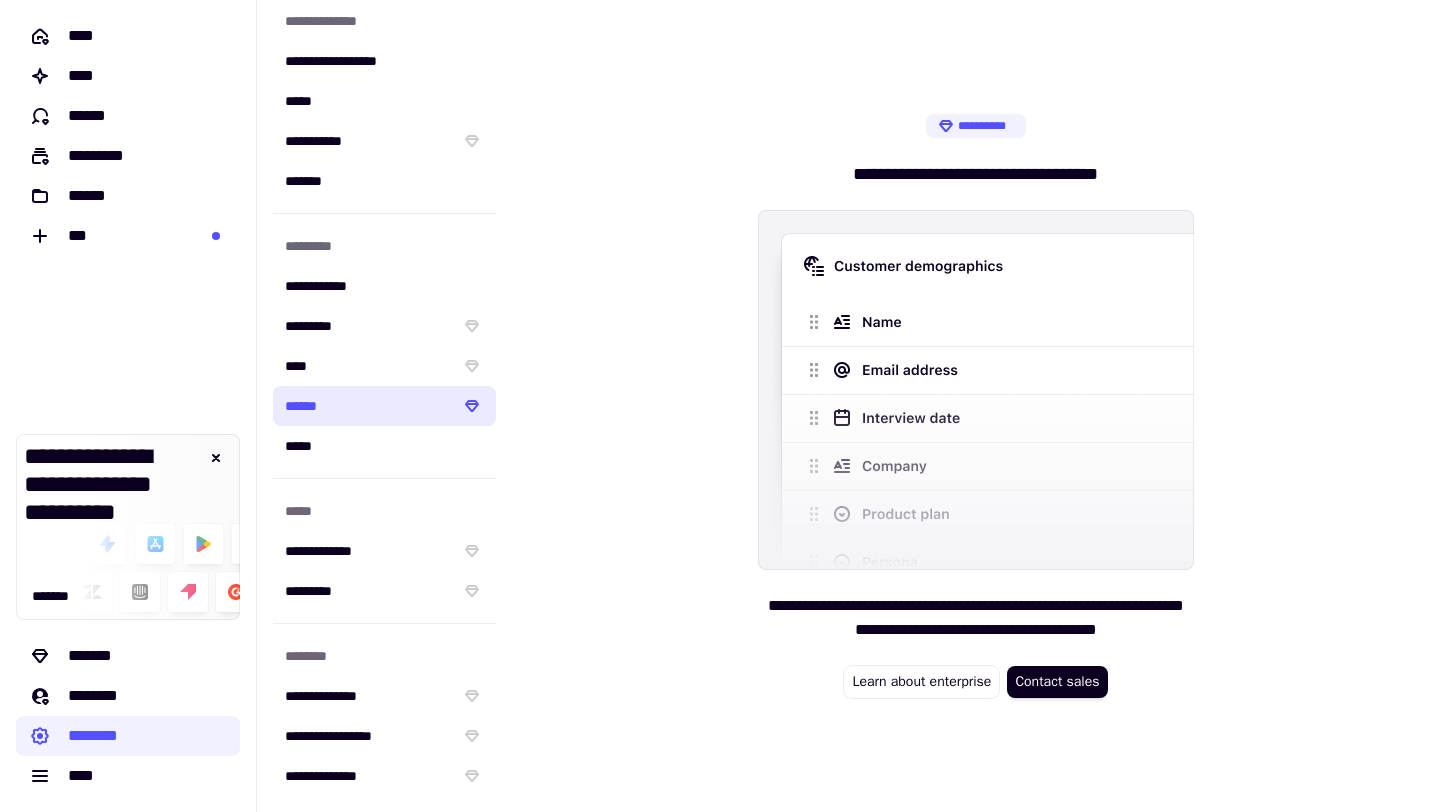 click on "*********" 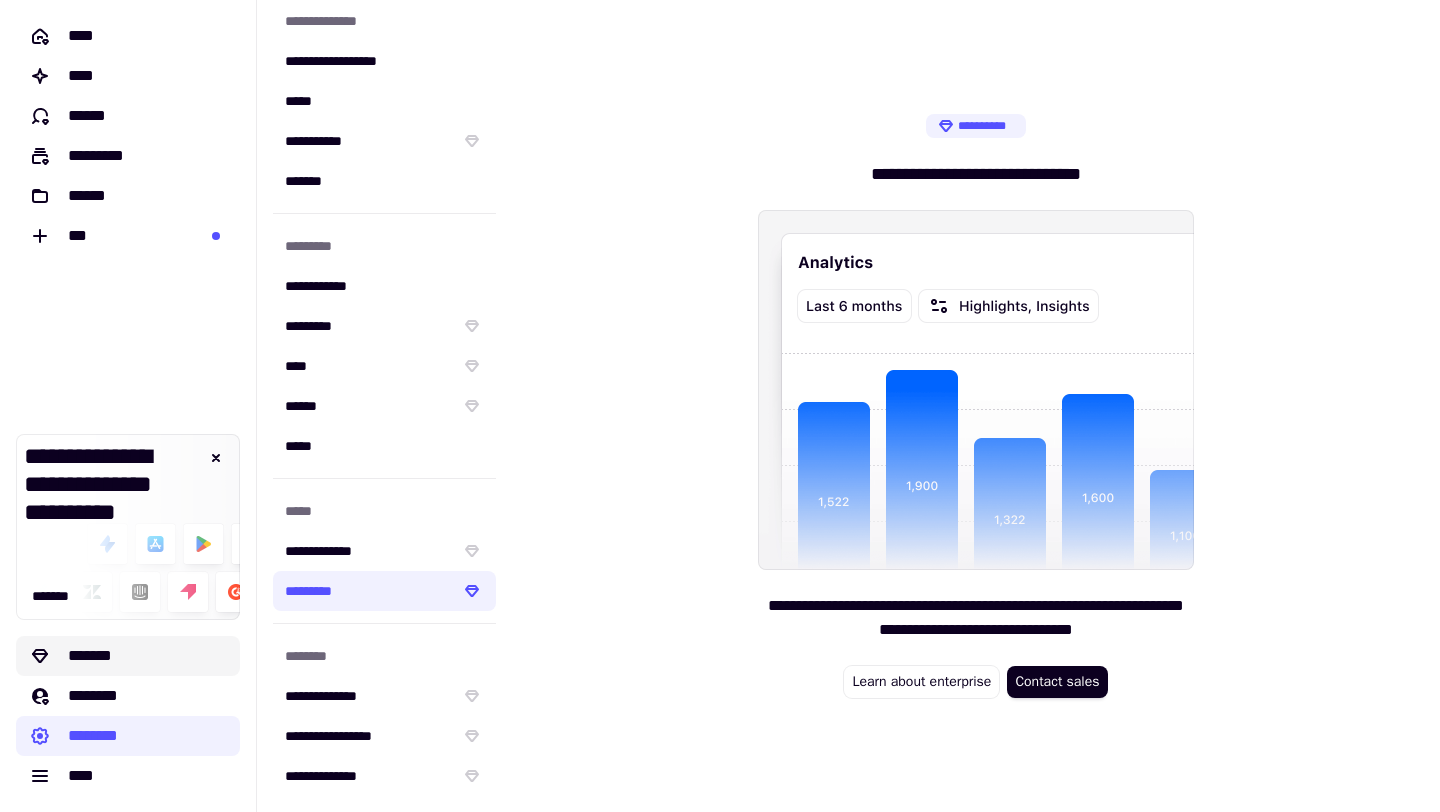 click on "*******" 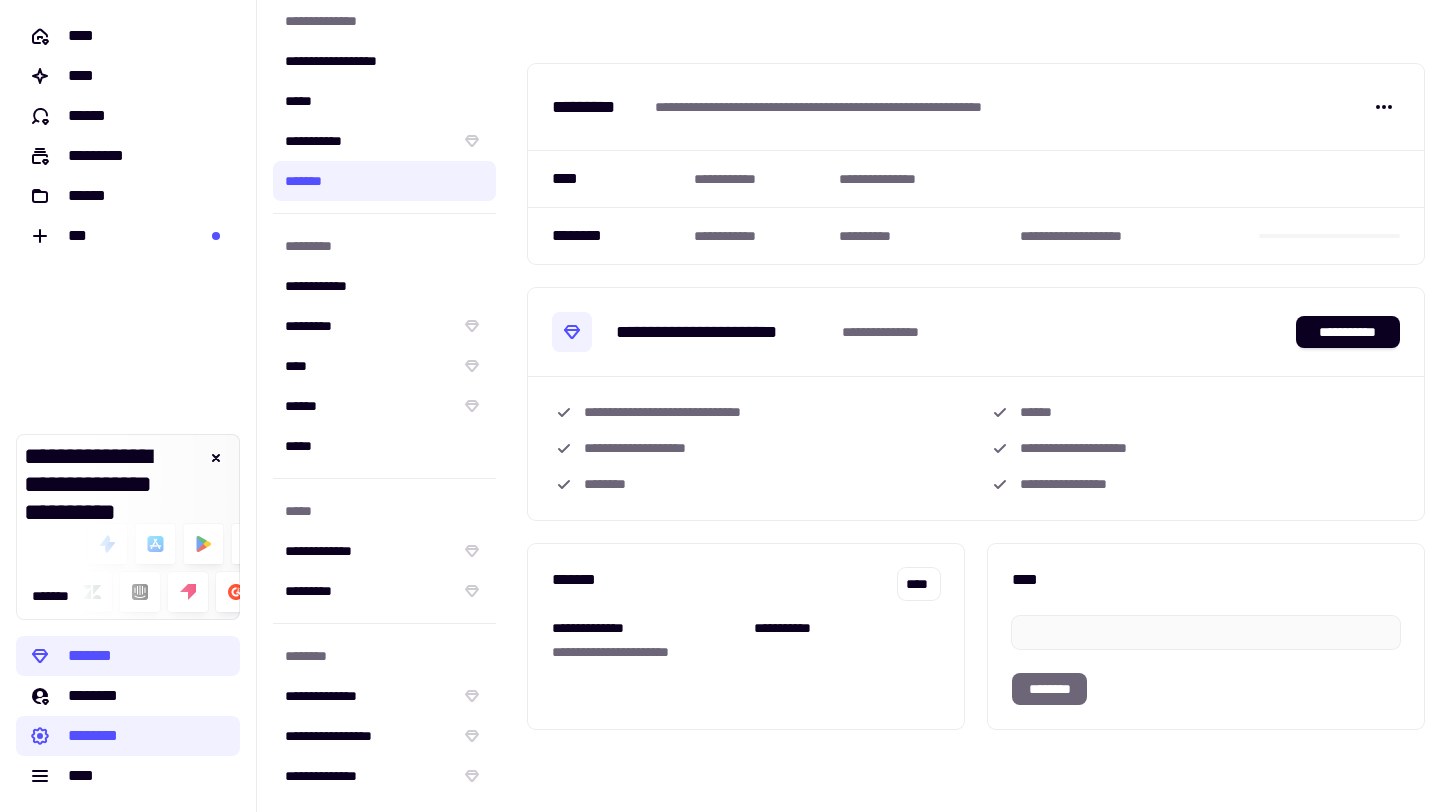 click on "**********" at bounding box center [847, 628] 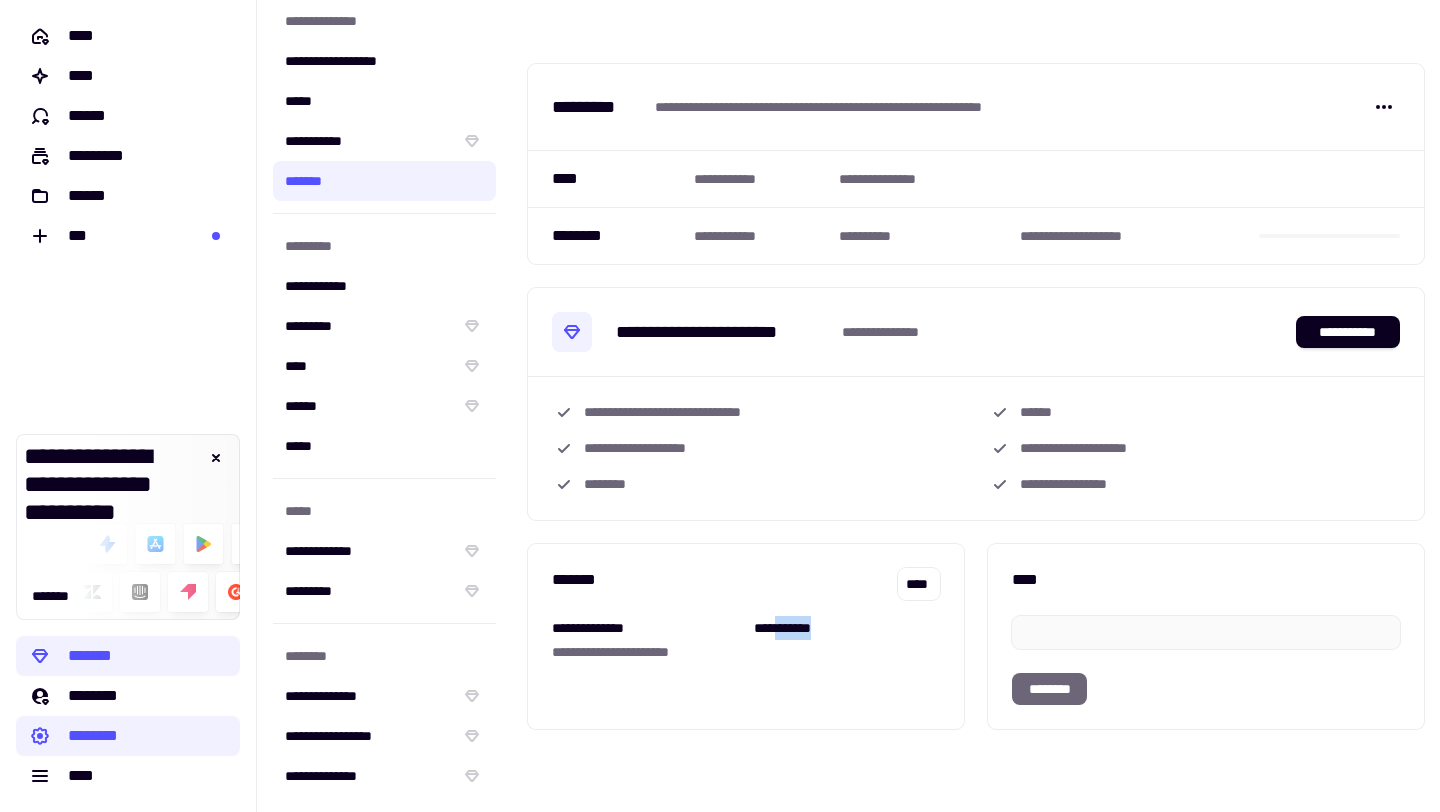 click on "**********" at bounding box center [847, 628] 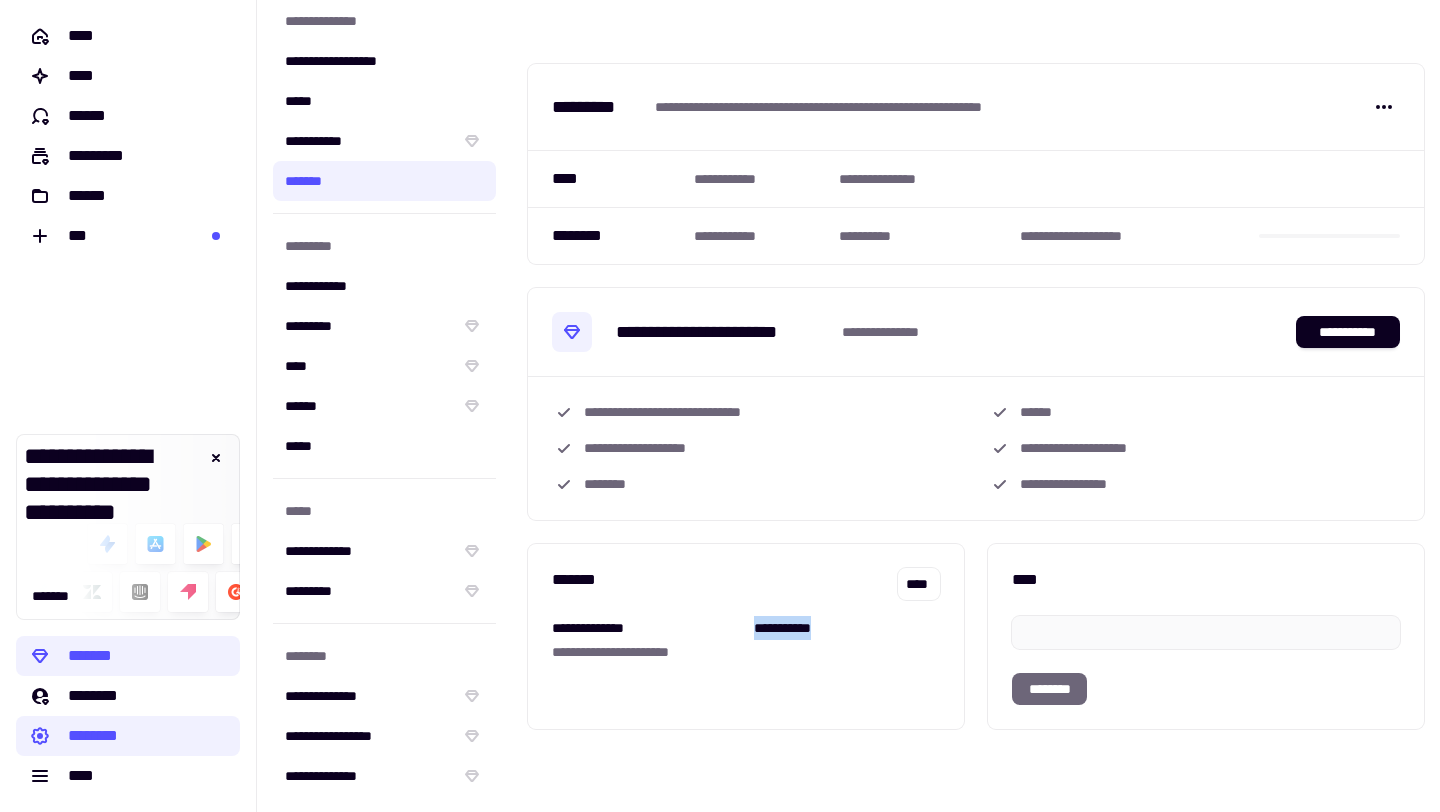 click on "**********" at bounding box center (976, 448) 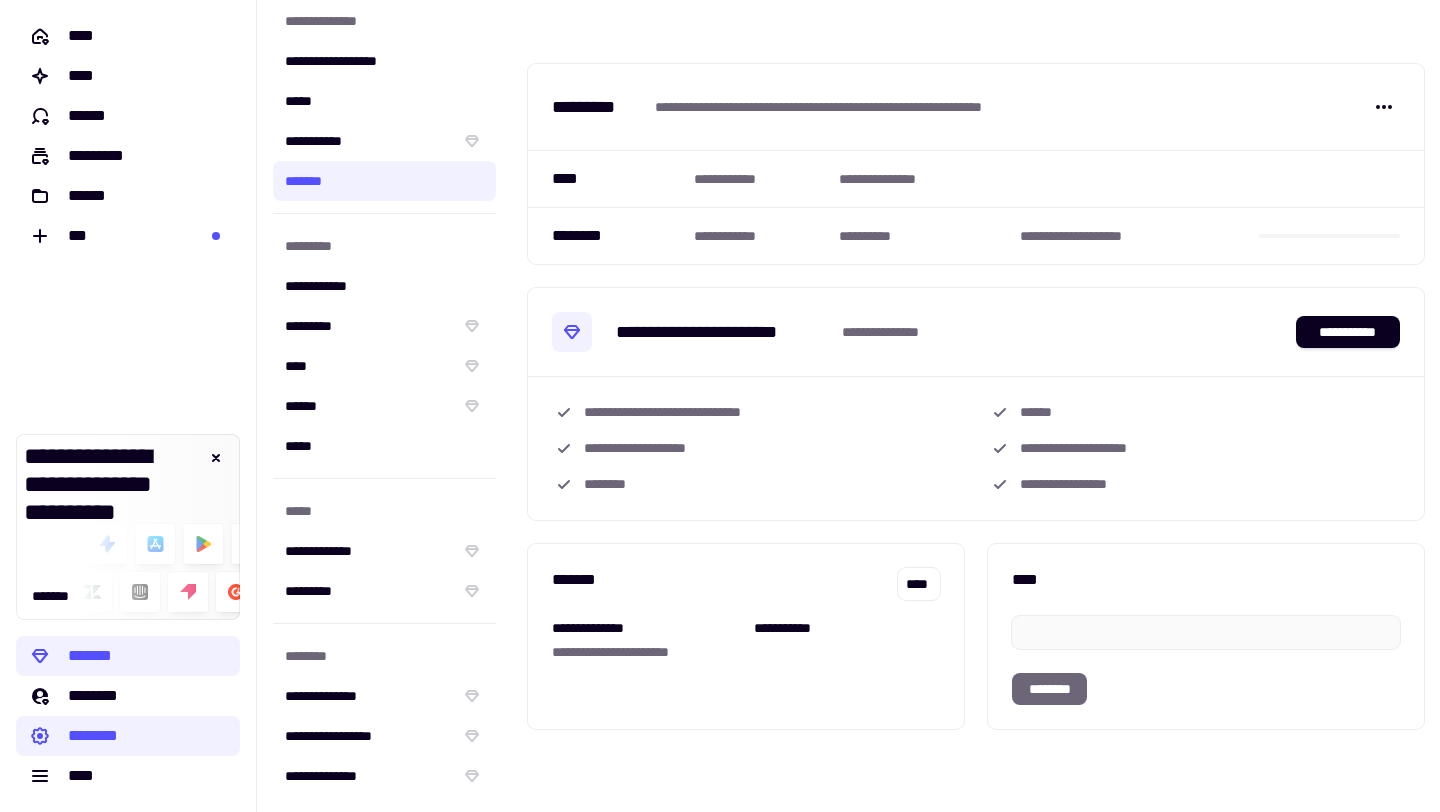 click on "**********" at bounding box center (976, 448) 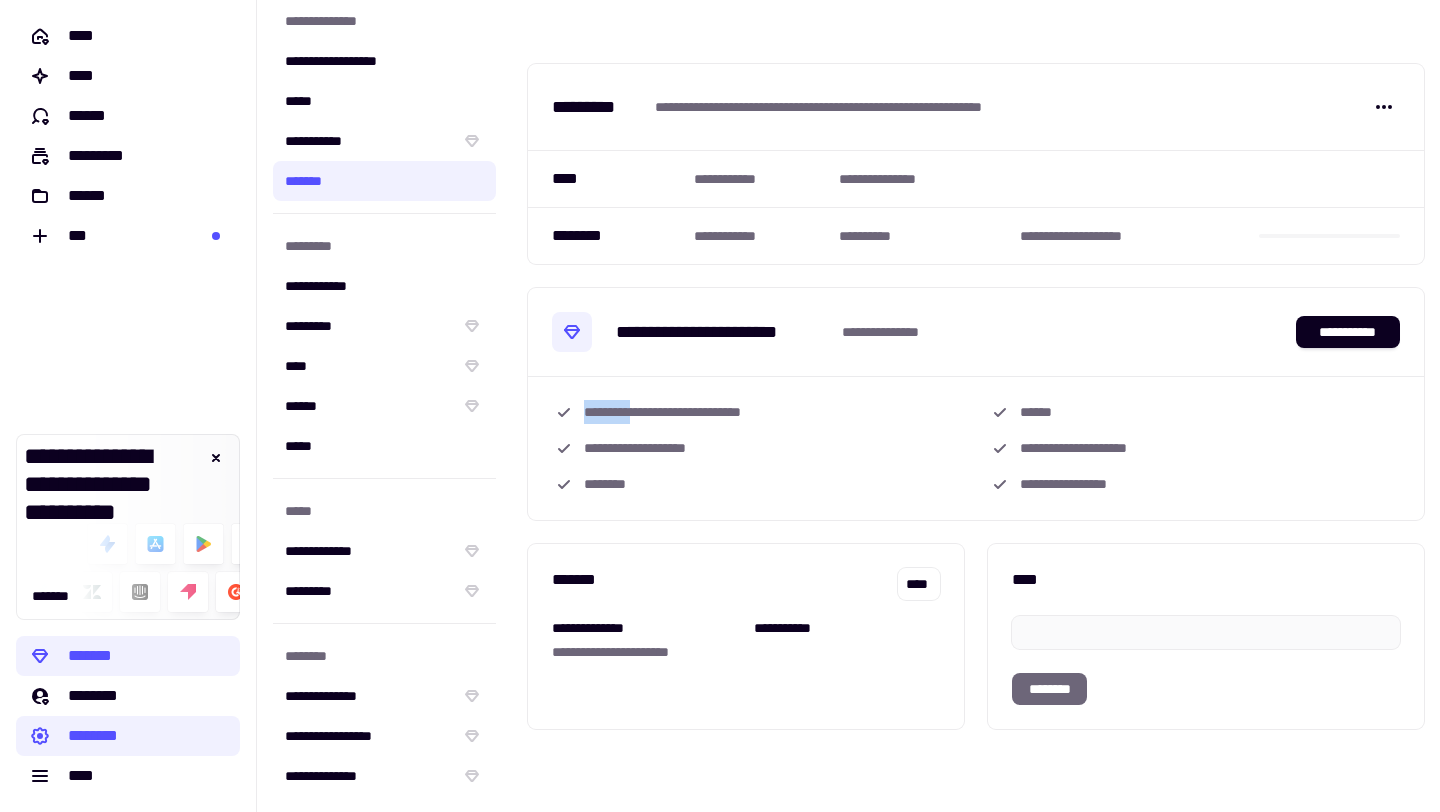 click on "**********" at bounding box center (976, 448) 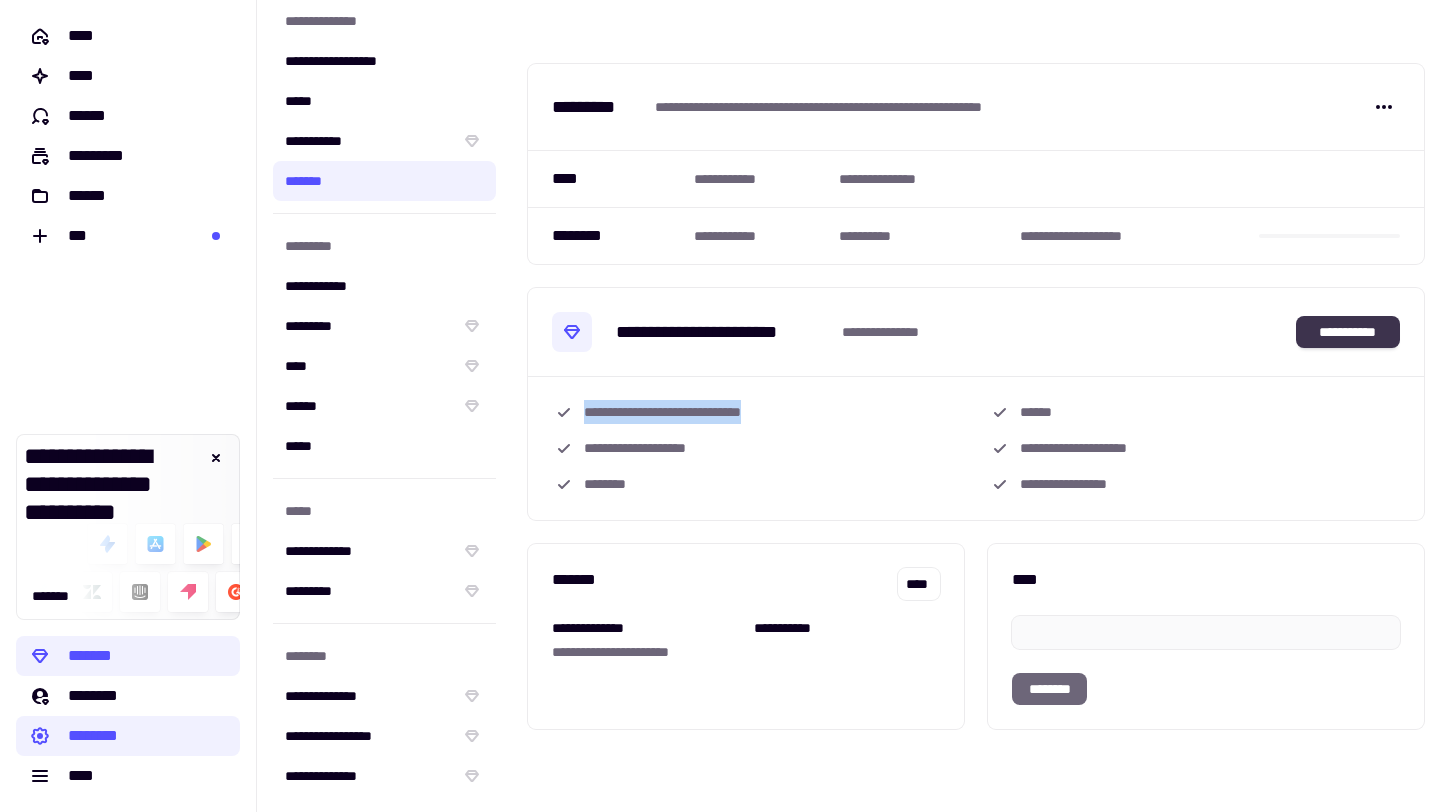 click on "**********" 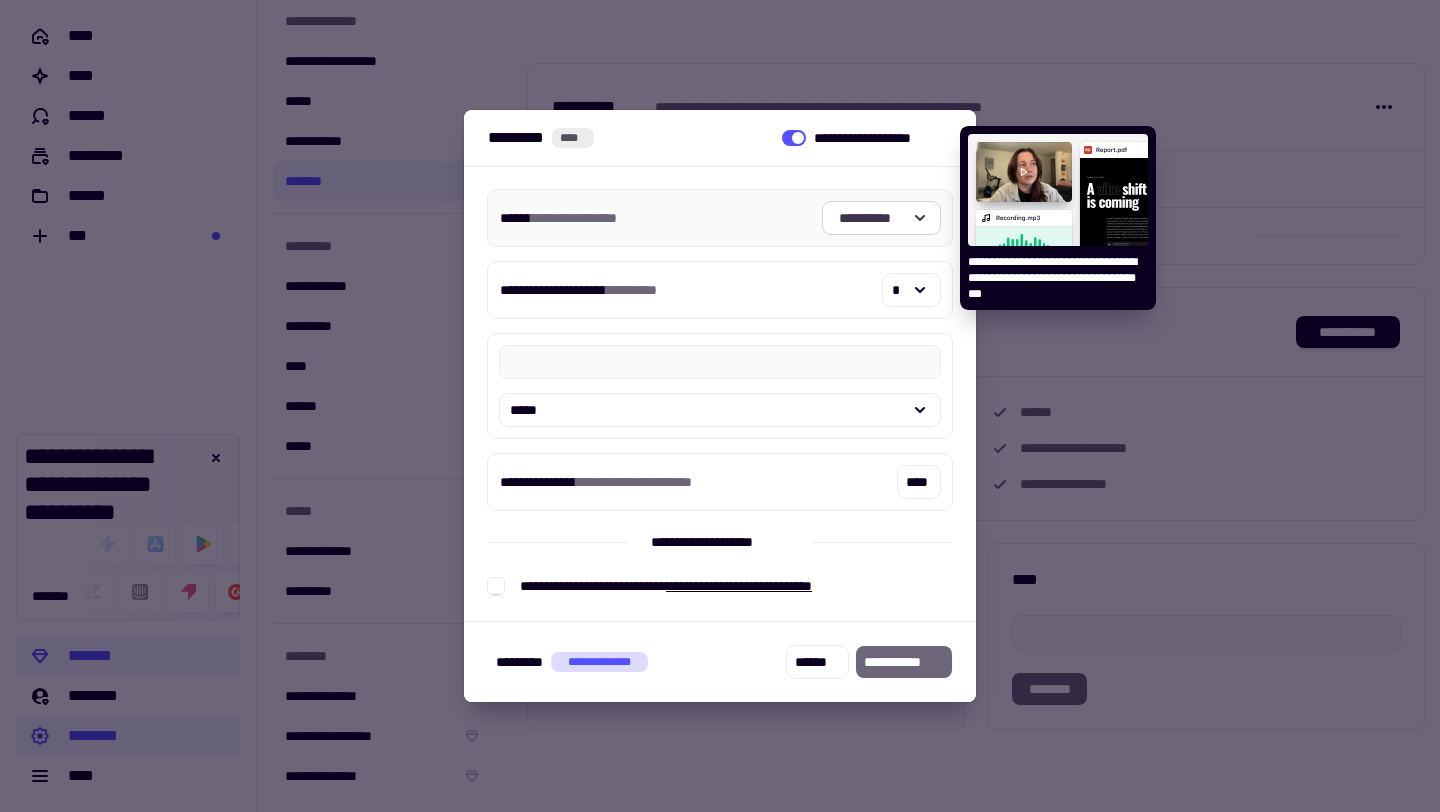 click on "**********" 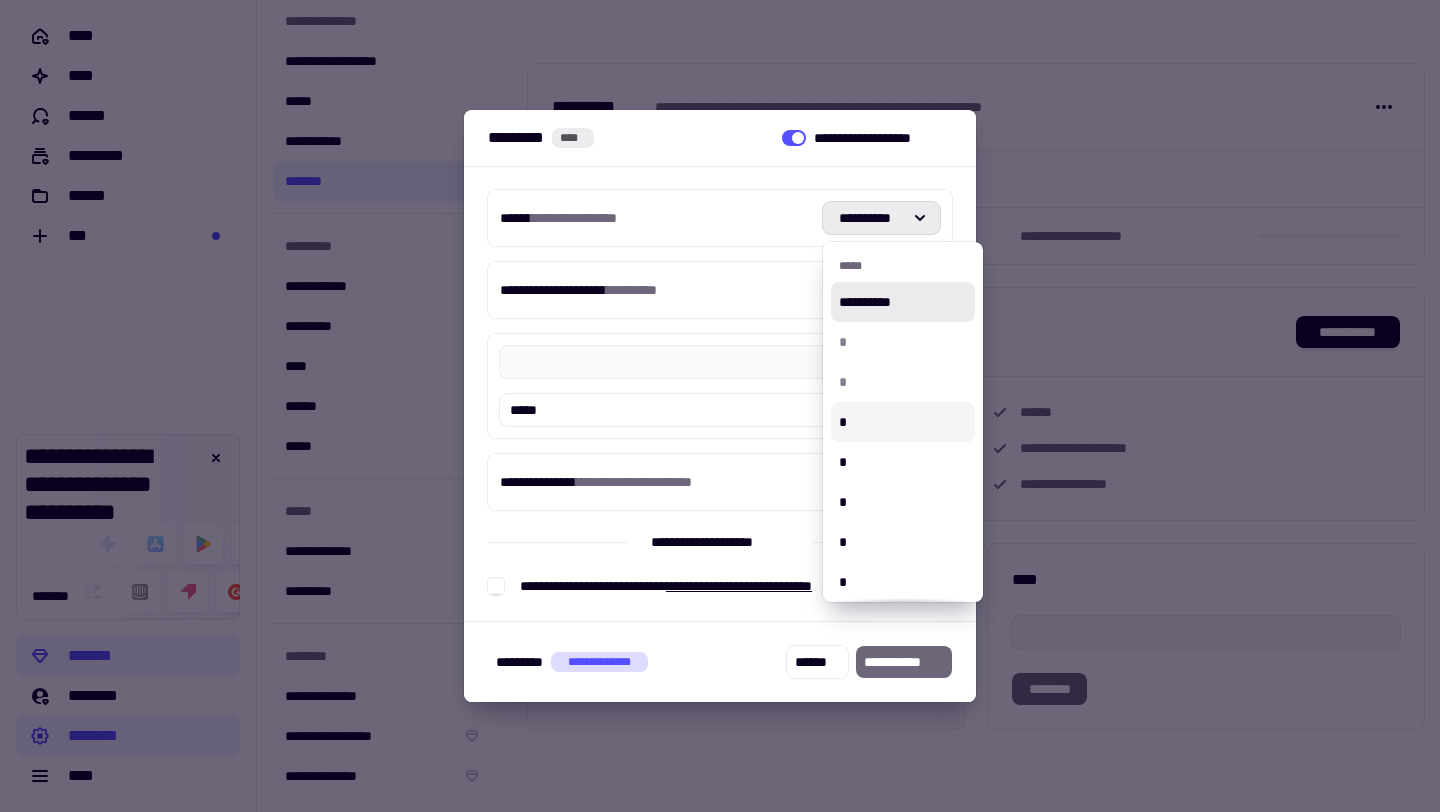 click on "*" at bounding box center [903, 422] 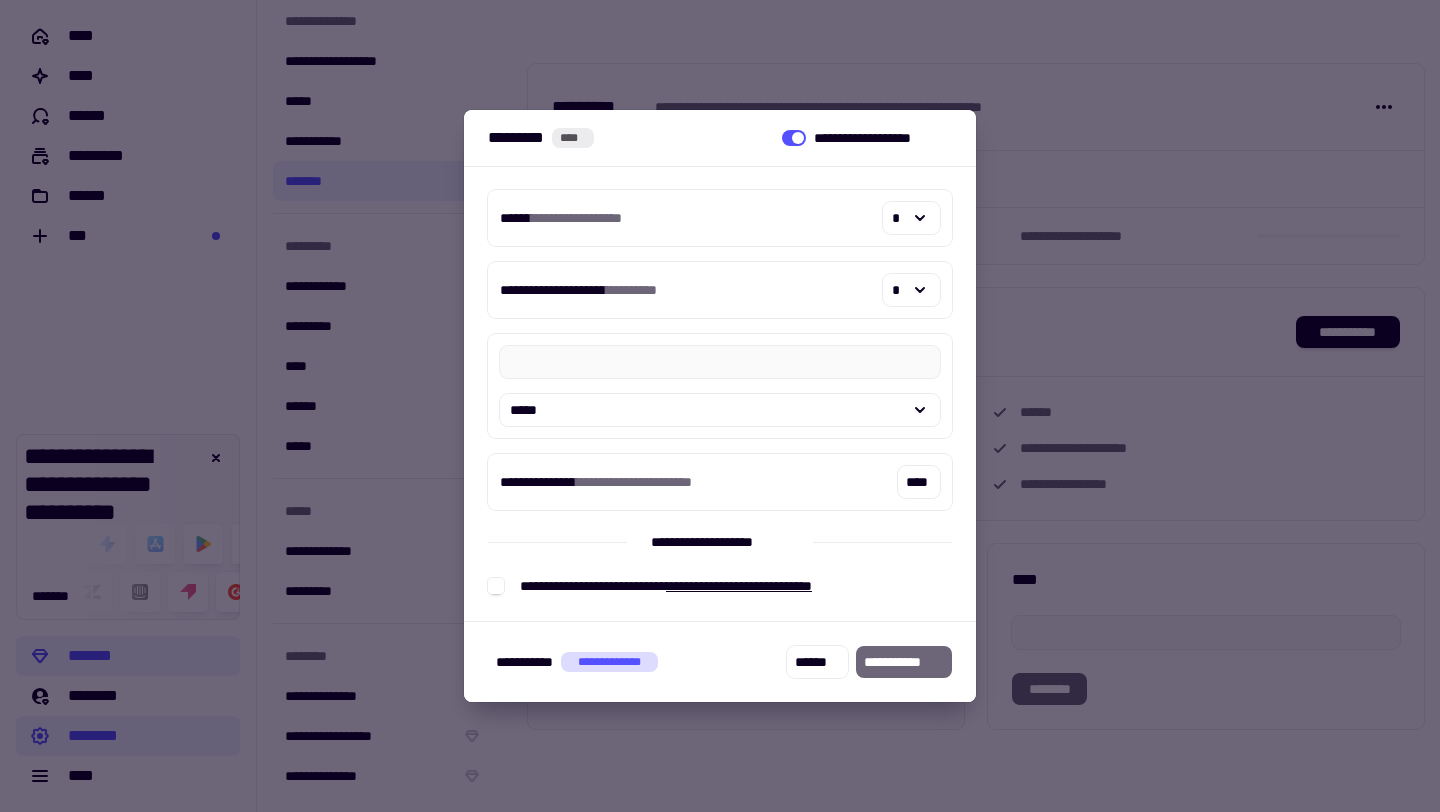 click on "****" at bounding box center (573, 138) 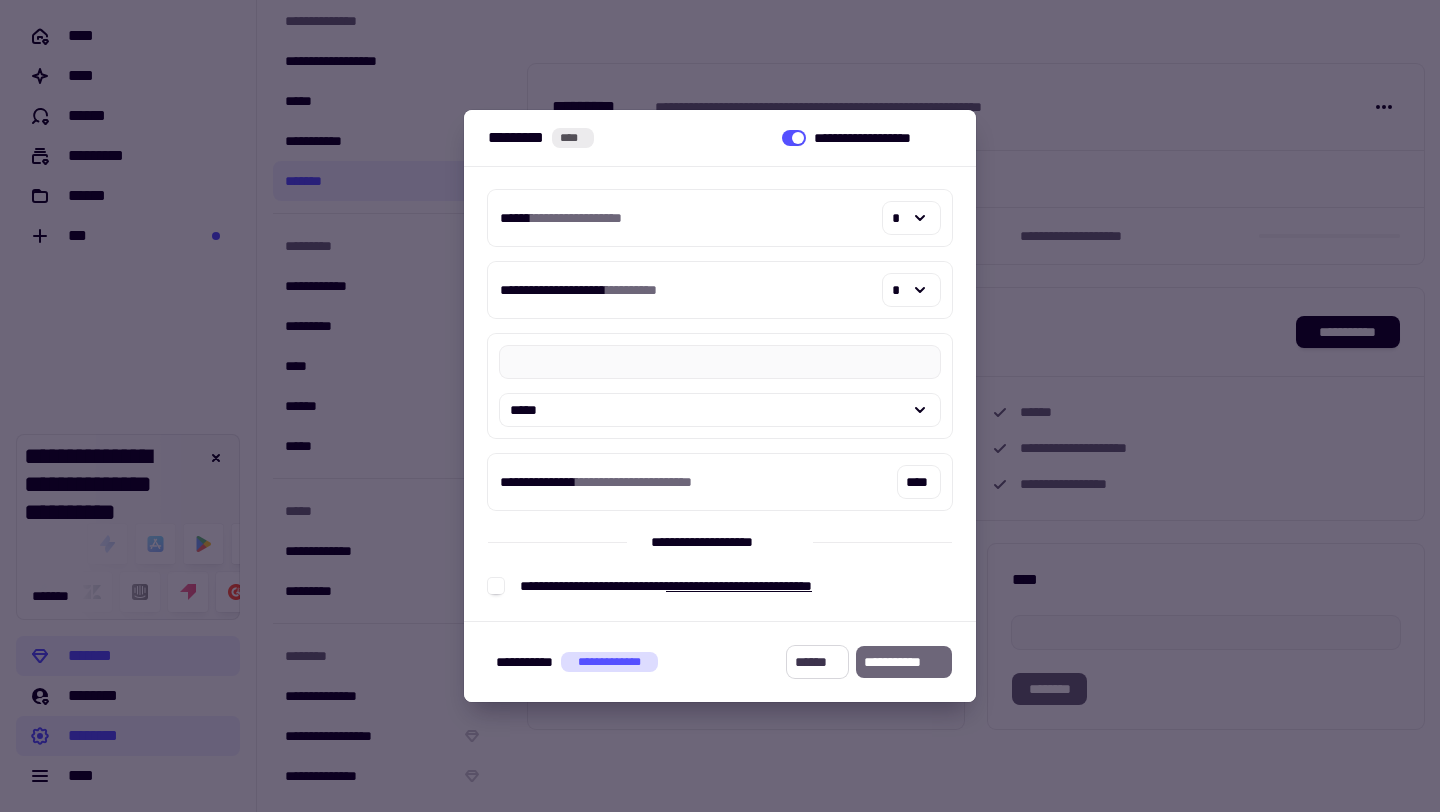 click on "******" at bounding box center [817, 662] 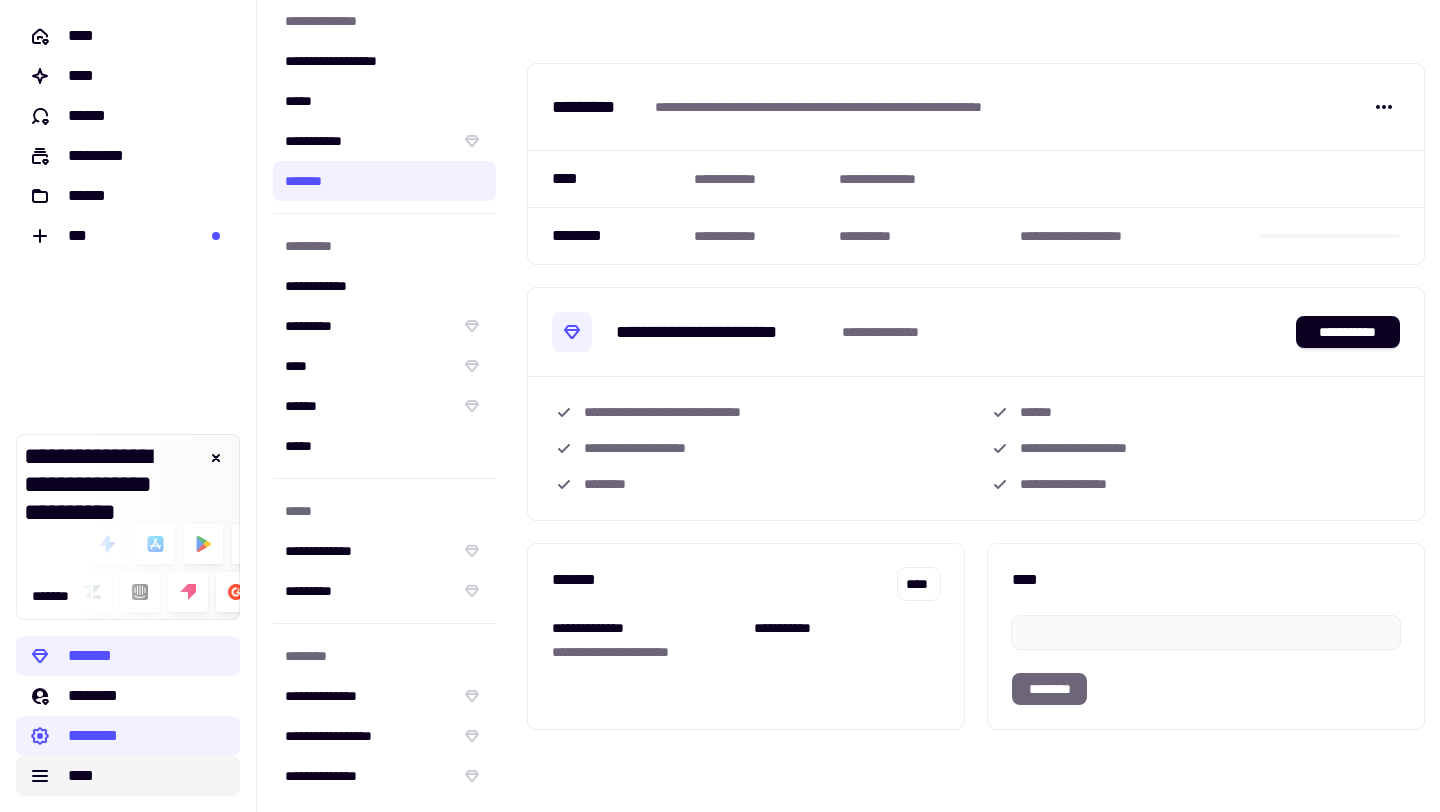 click on "****" 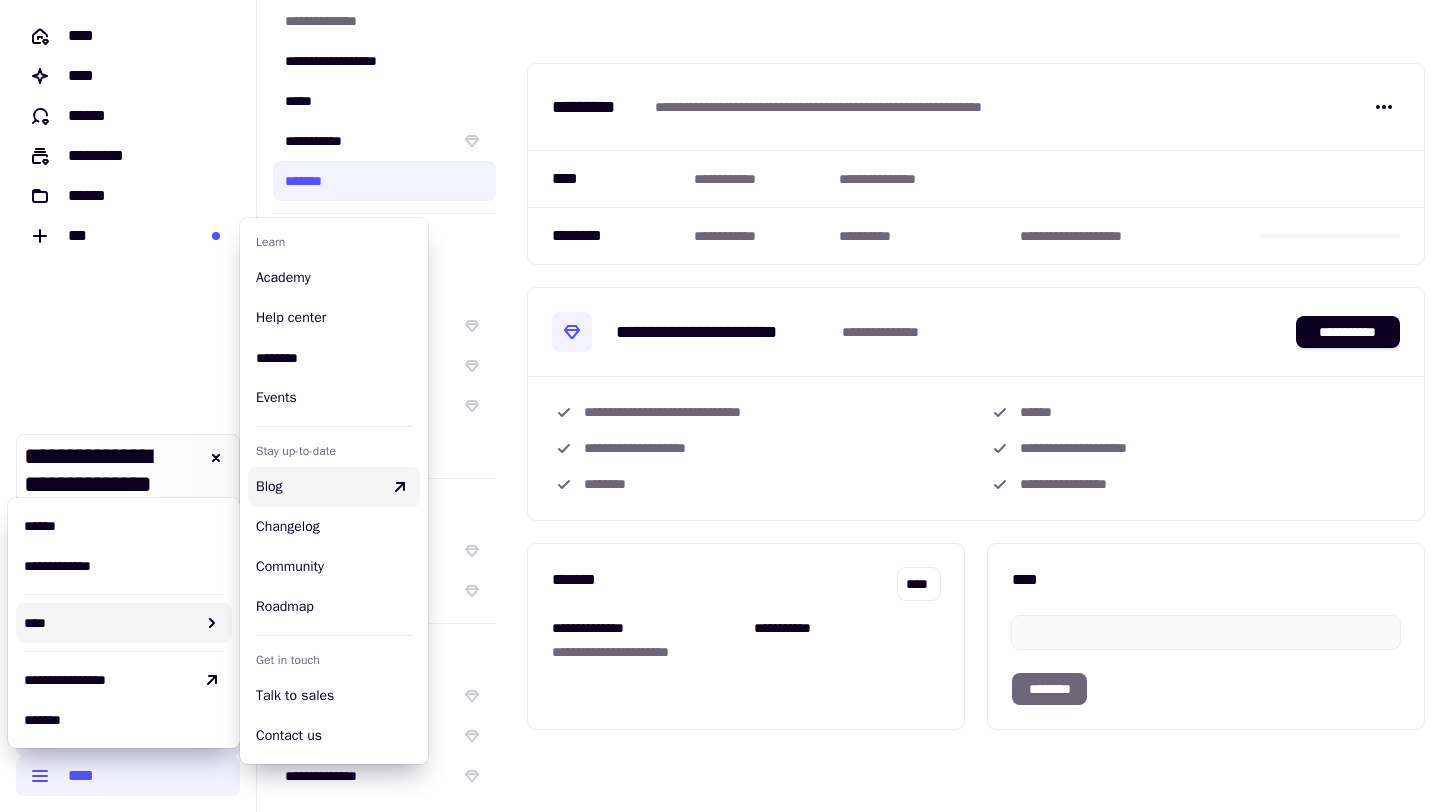 click on "**********" 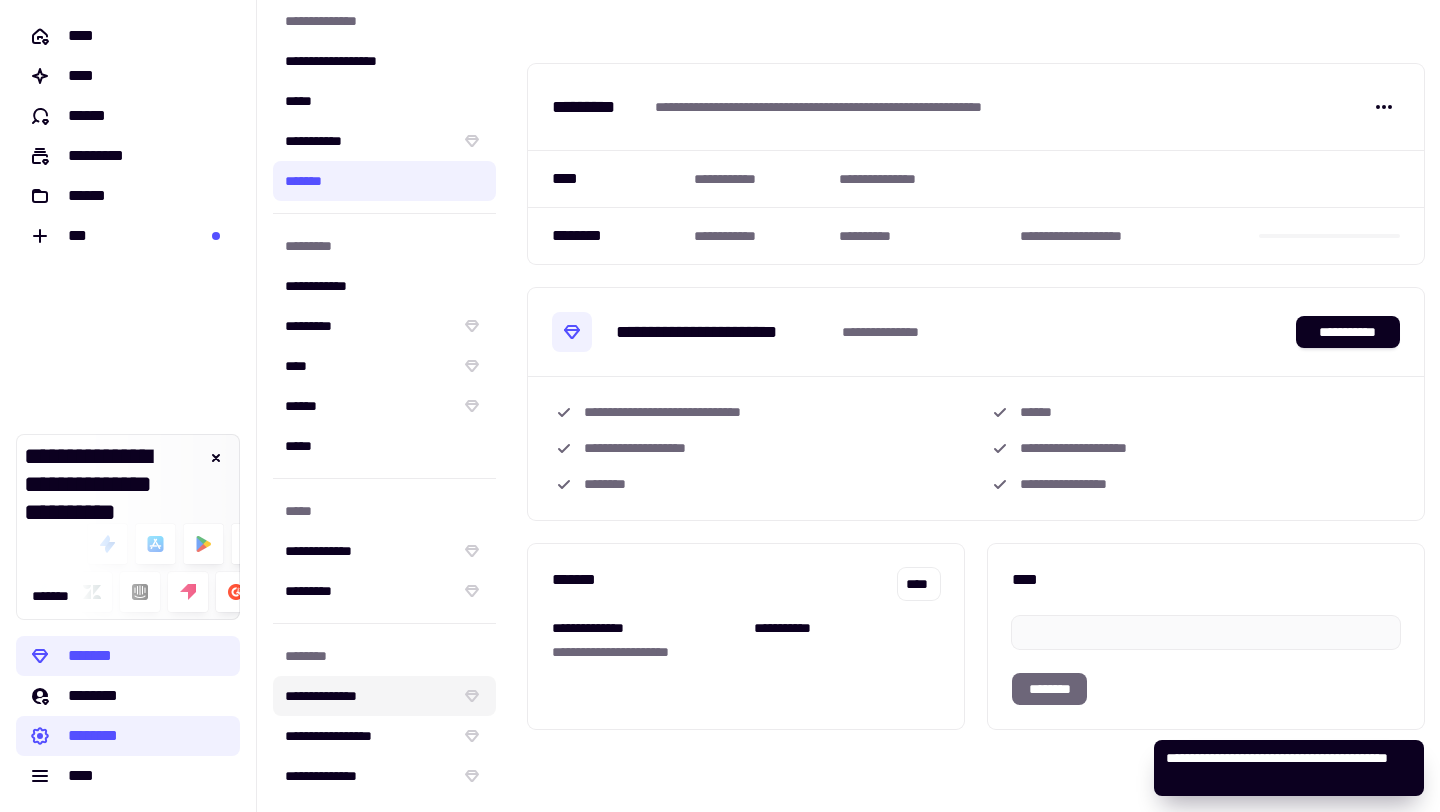 click on "**********" 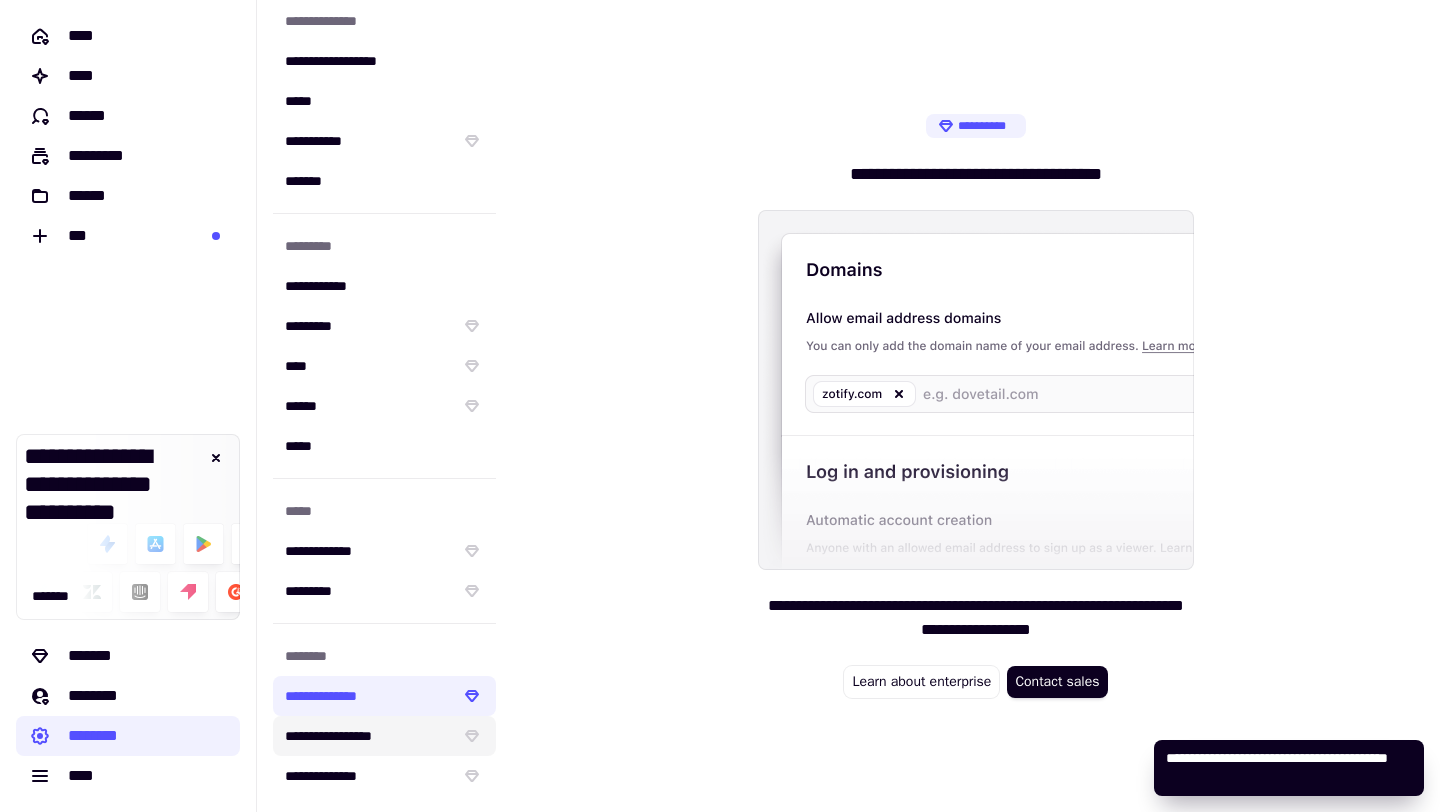 click on "**********" 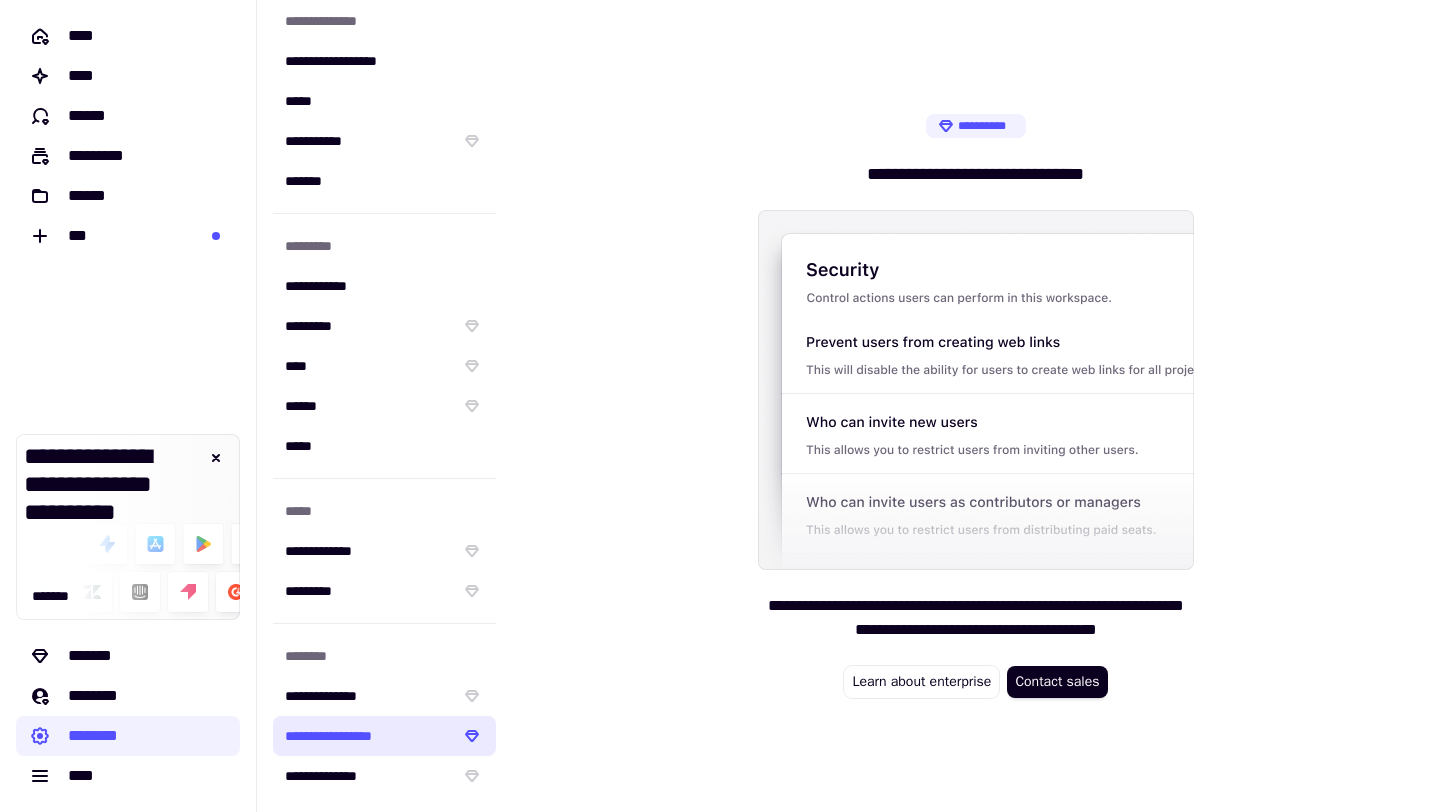 click on "**********" 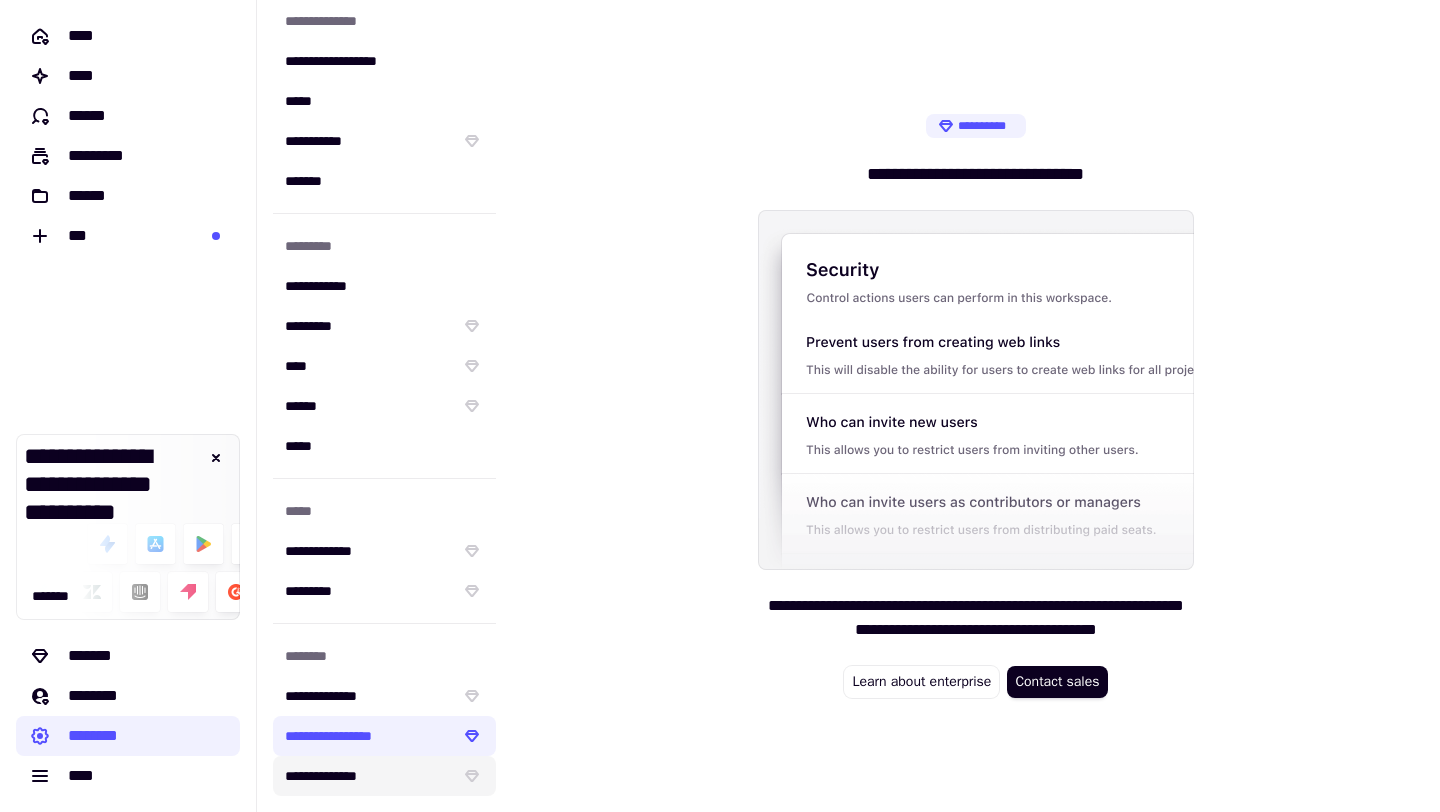 click on "**********" 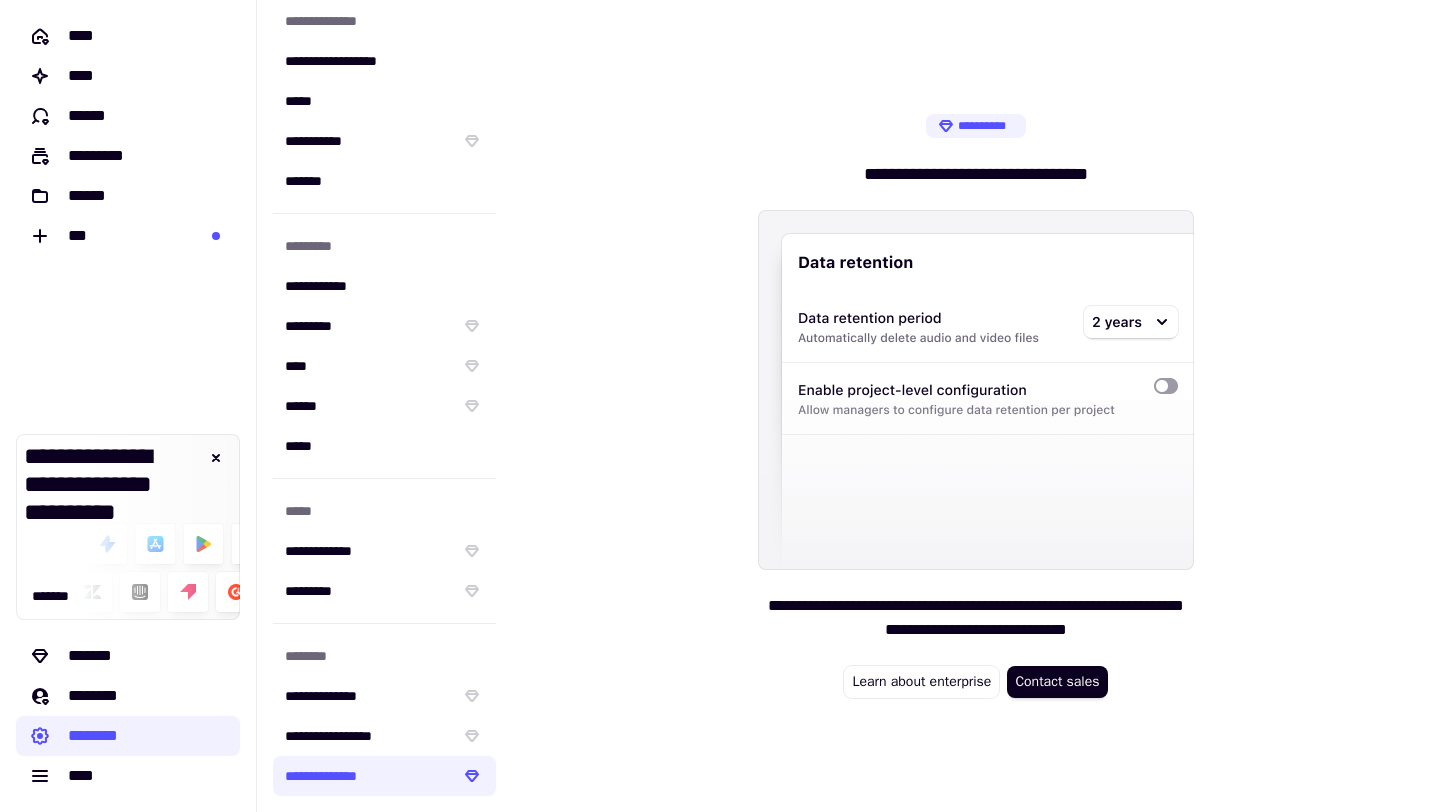 scroll, scrollTop: 0, scrollLeft: 0, axis: both 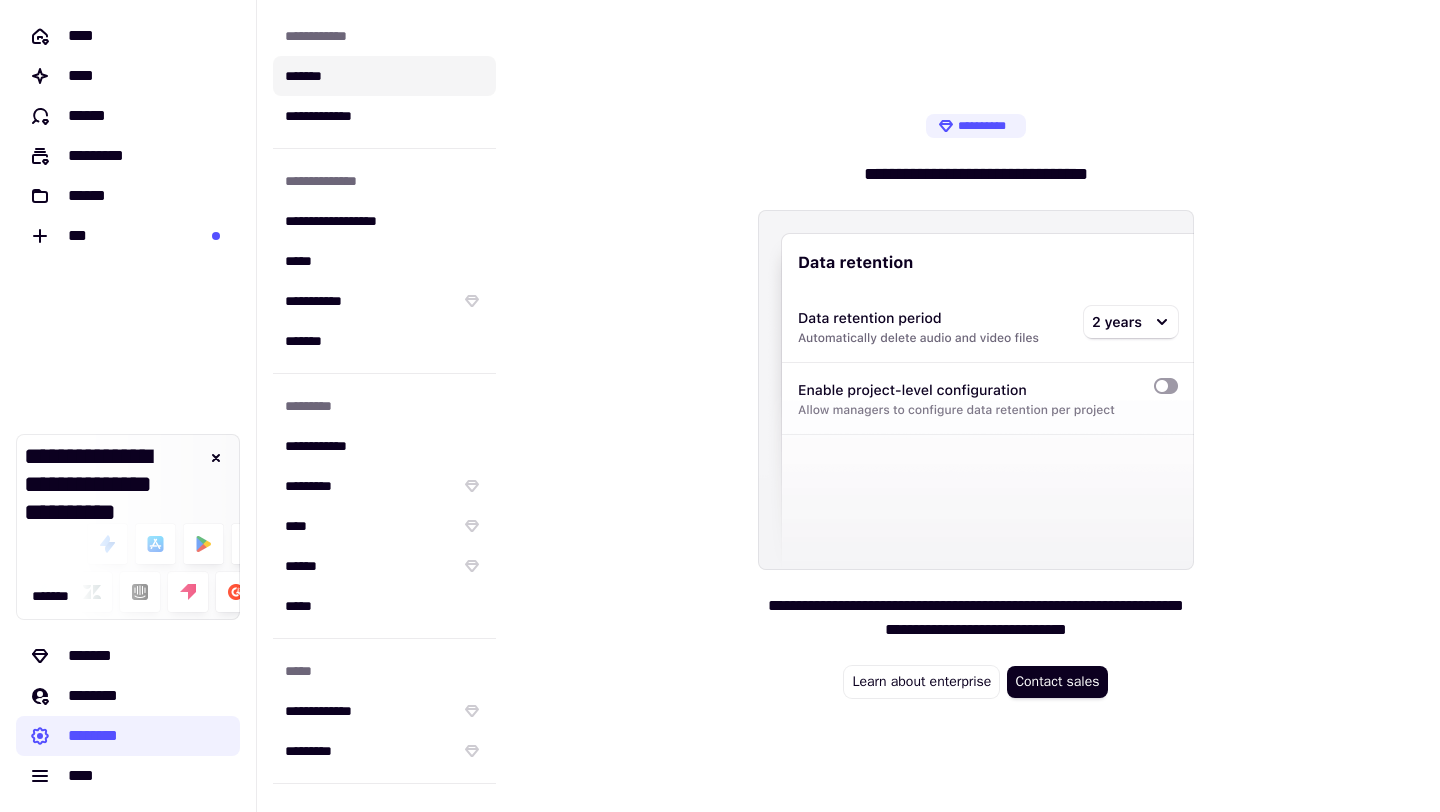 click on "*******" 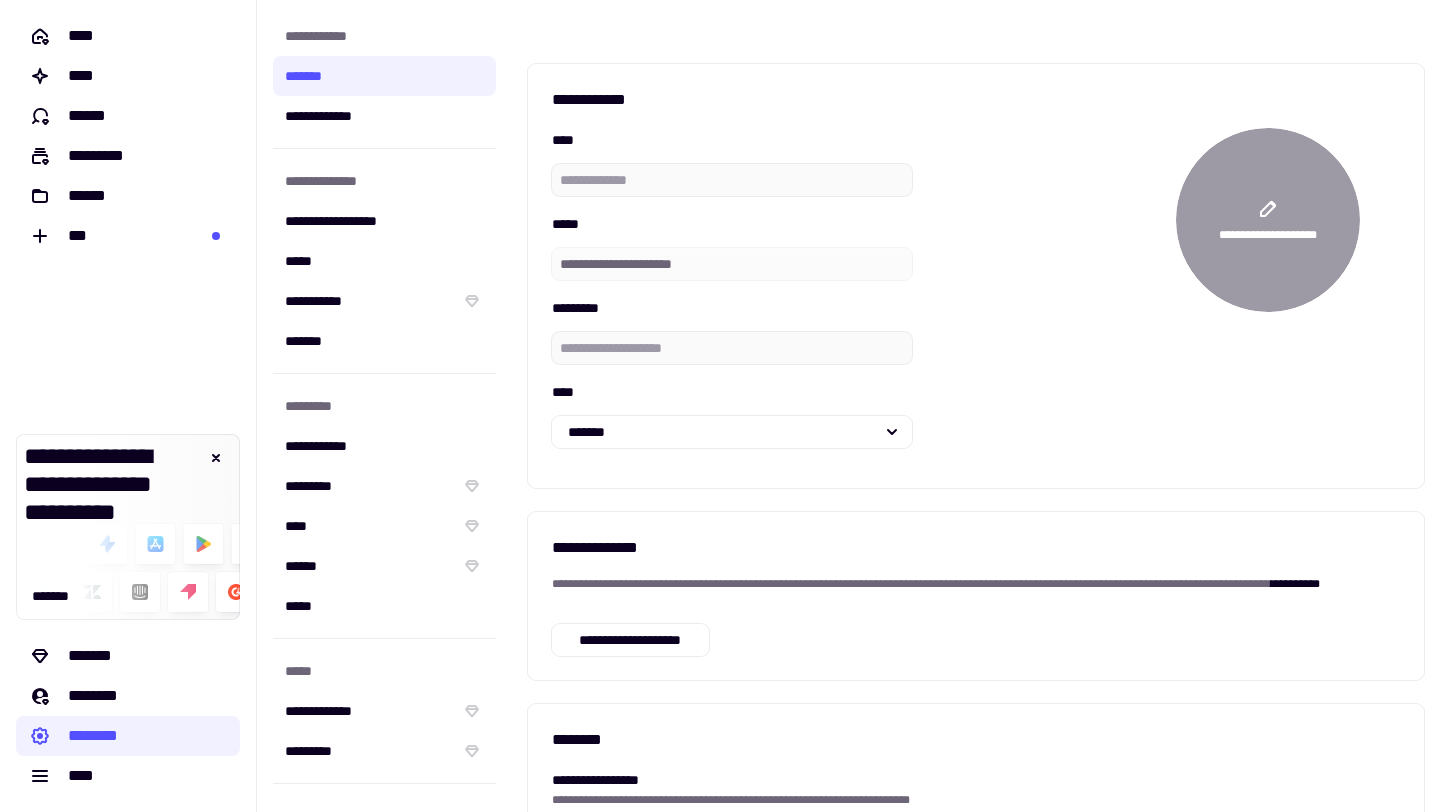 click on "**********" 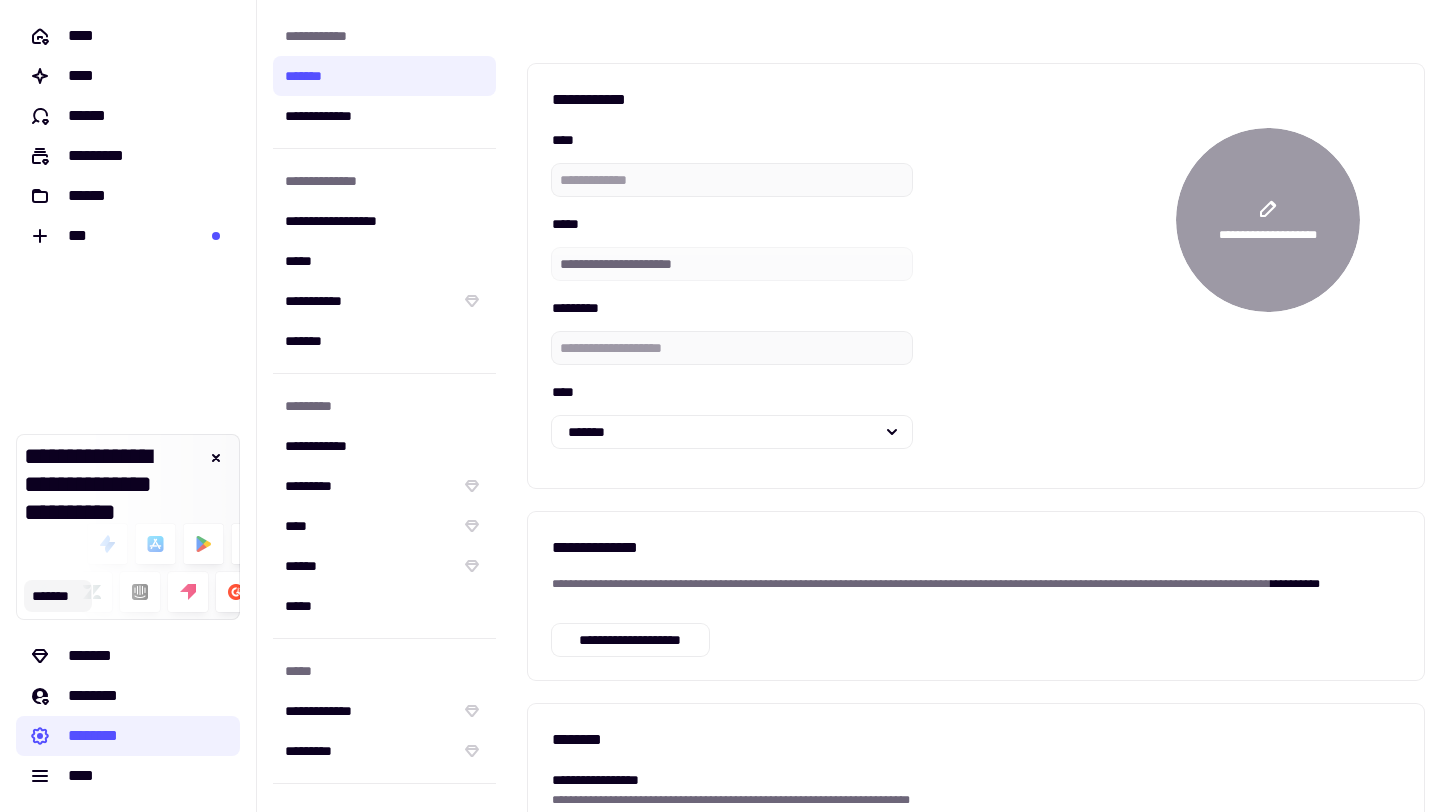 click on "*******" 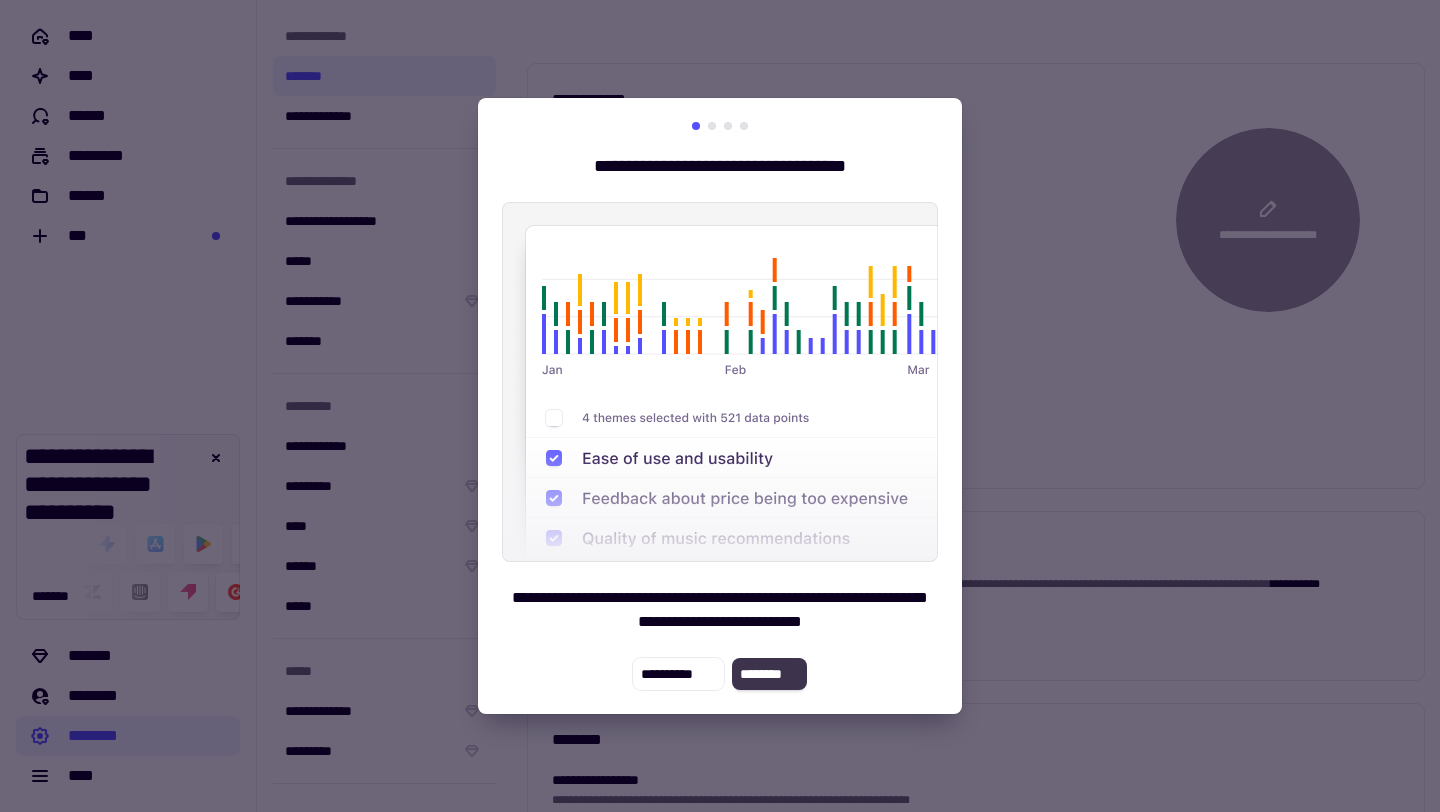 click on "********" 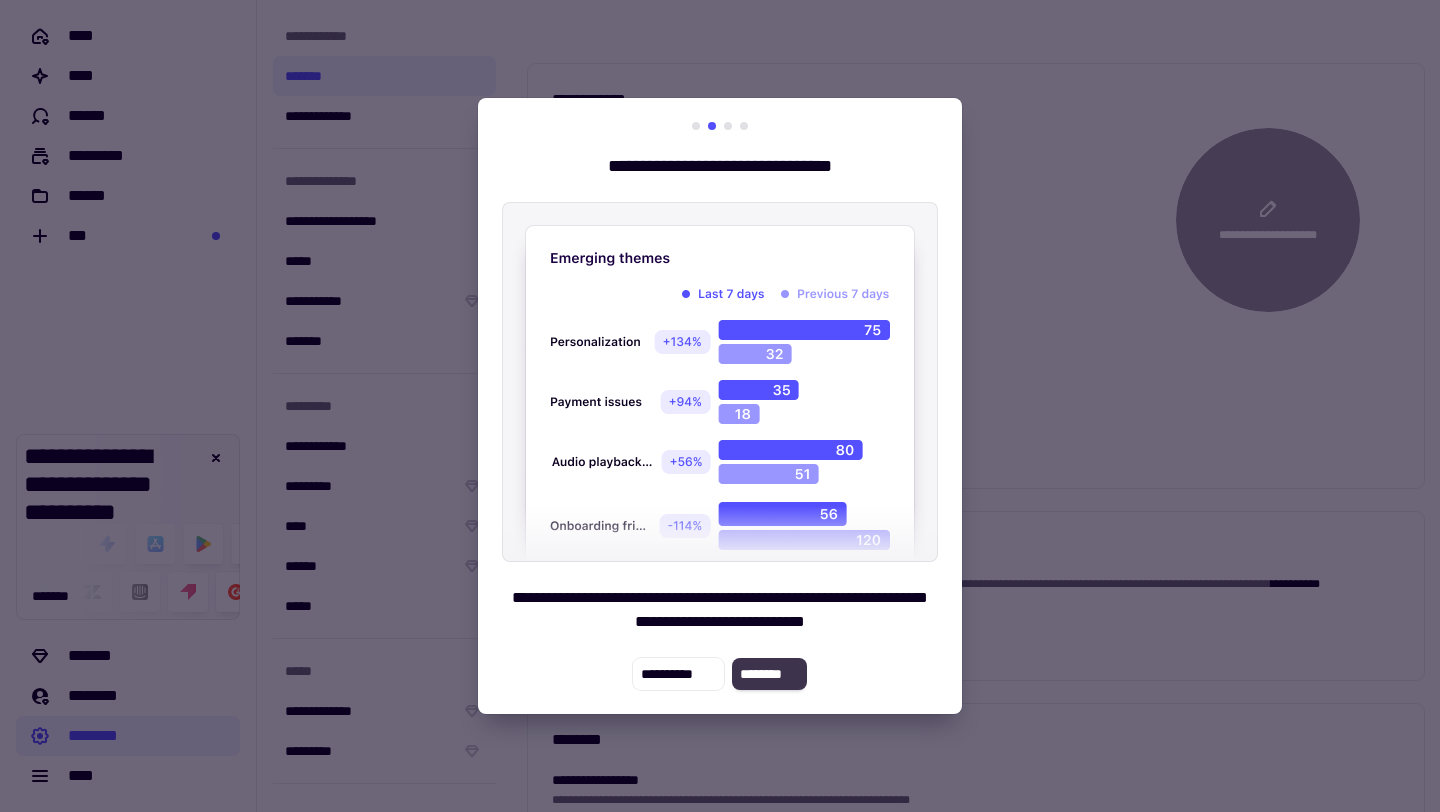 click on "********" 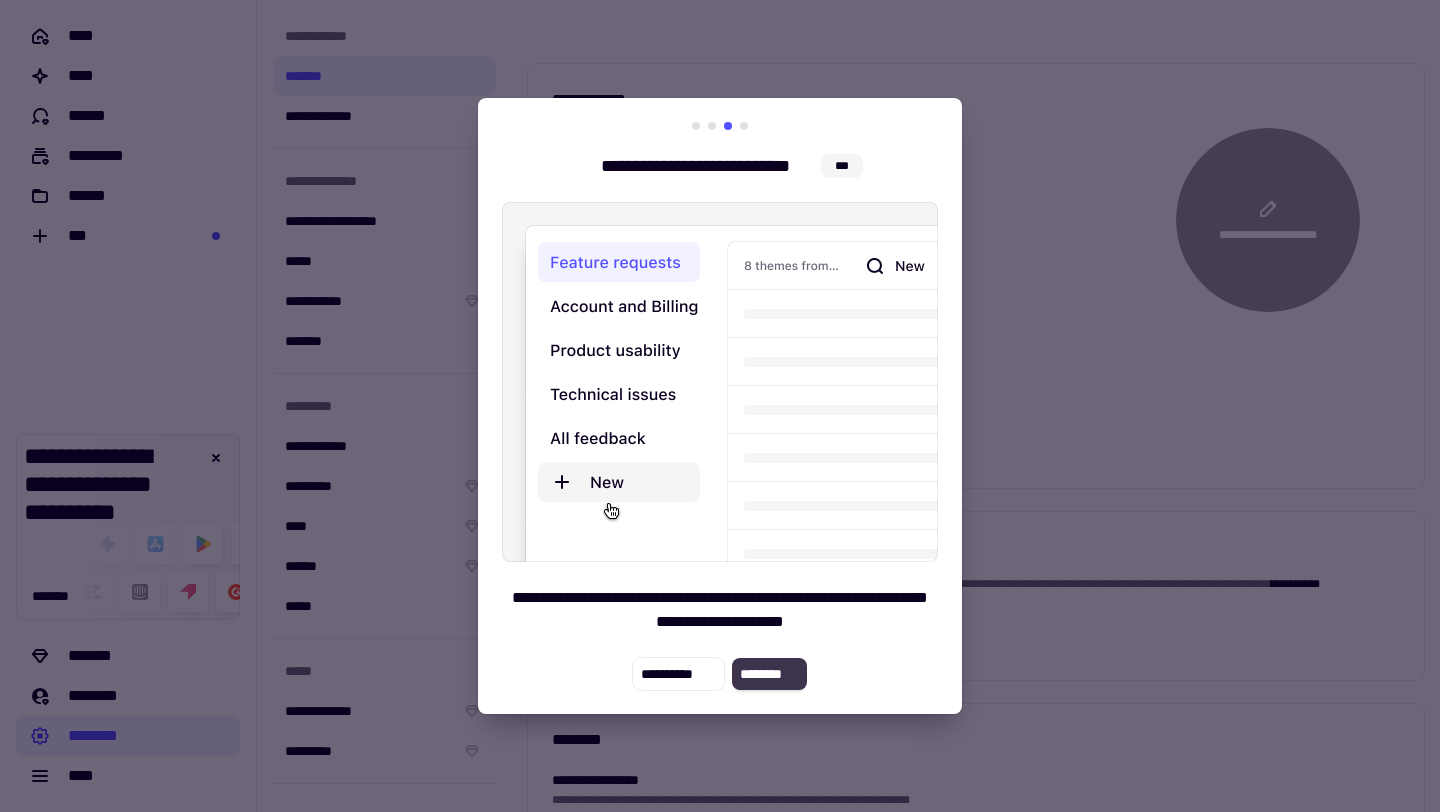 click on "********" 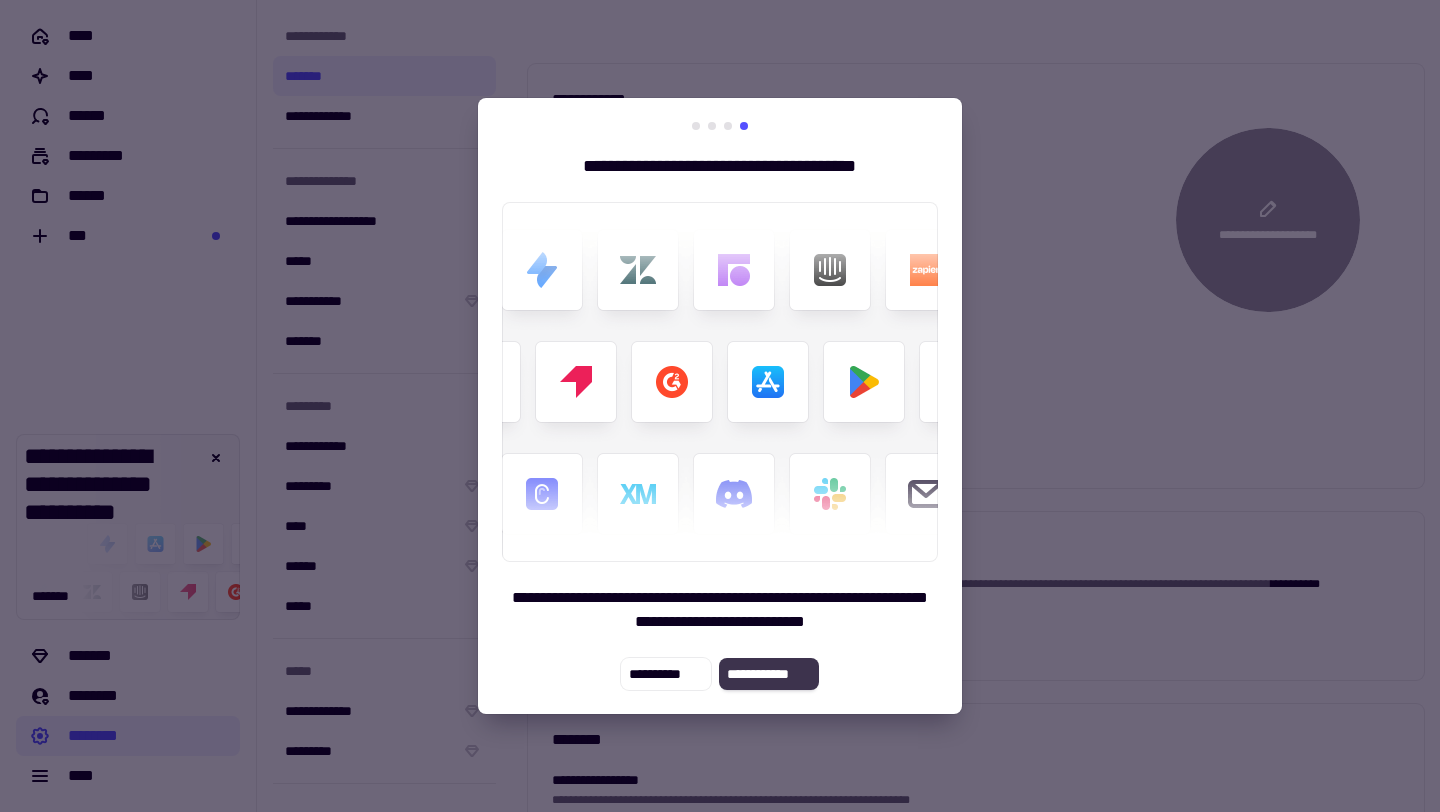 click on "**********" 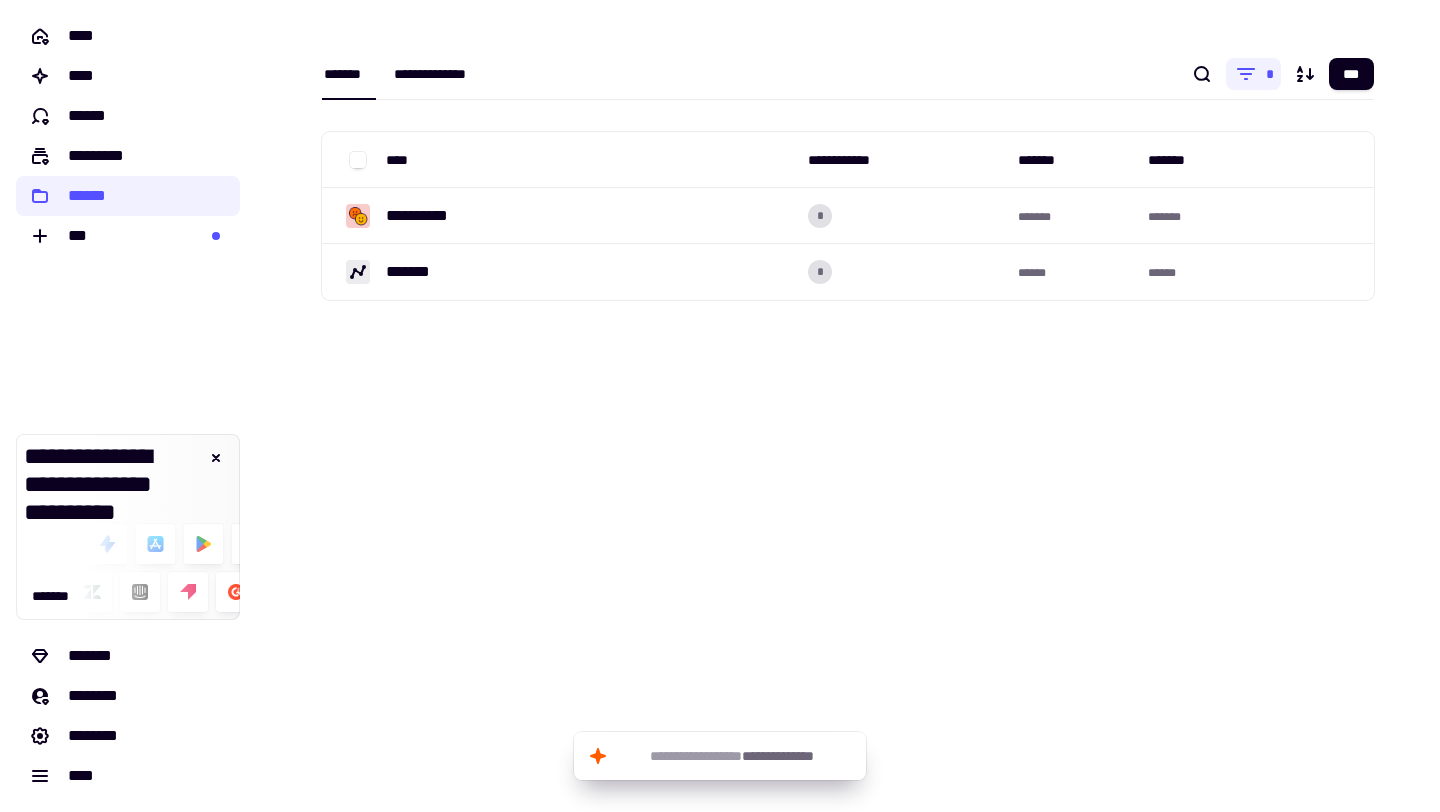 click on "**********" at bounding box center [445, 74] 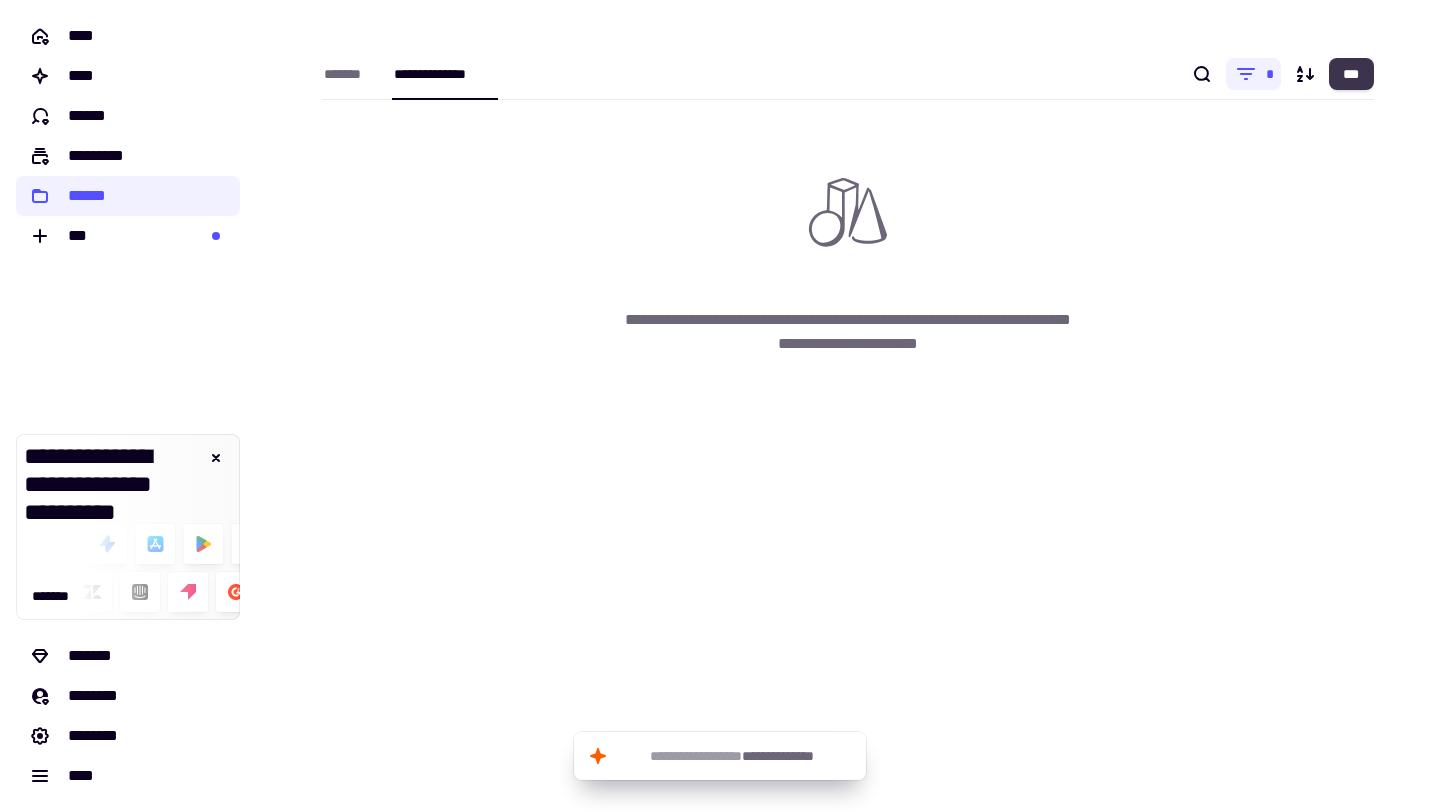 click on "***" 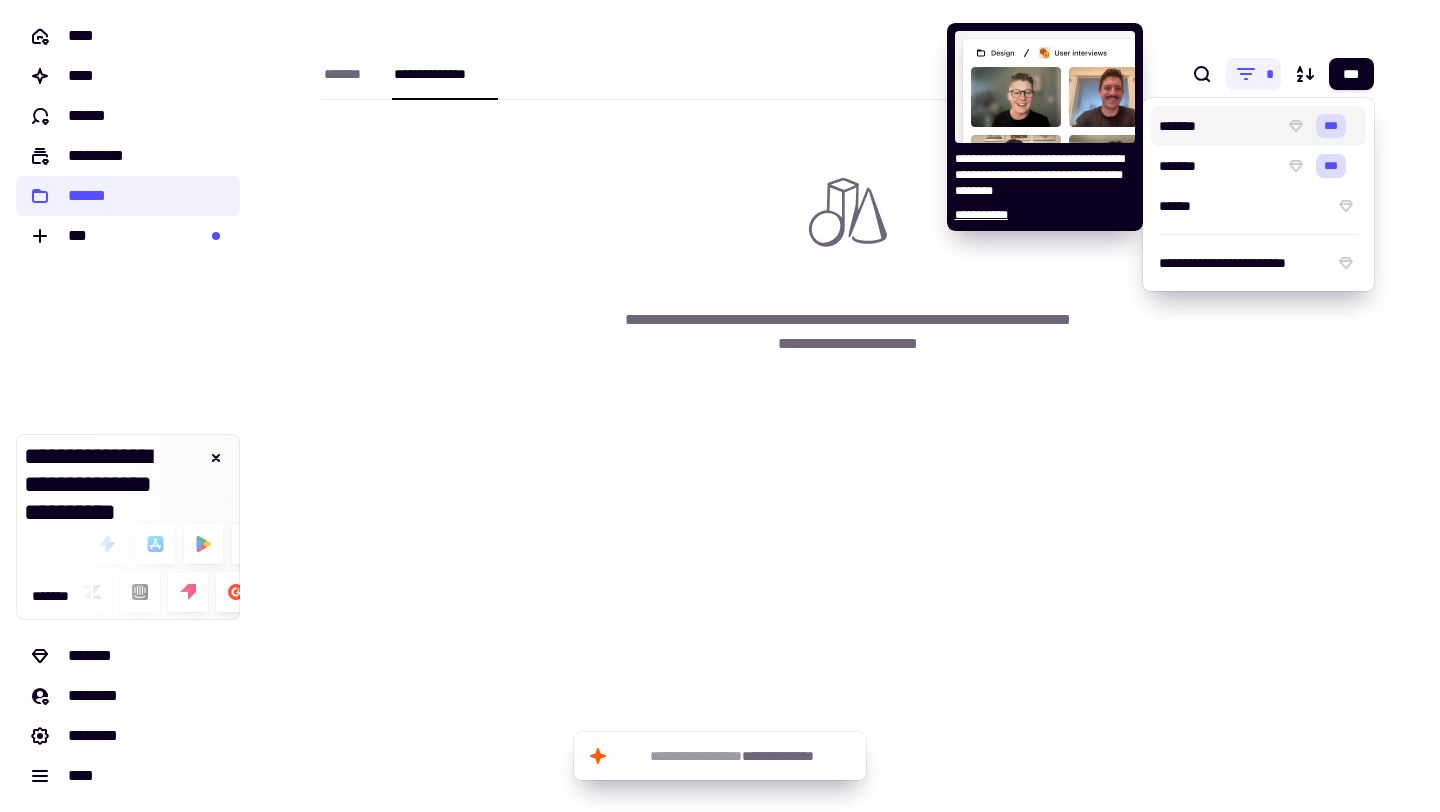 click on "*******" at bounding box center (1218, 126) 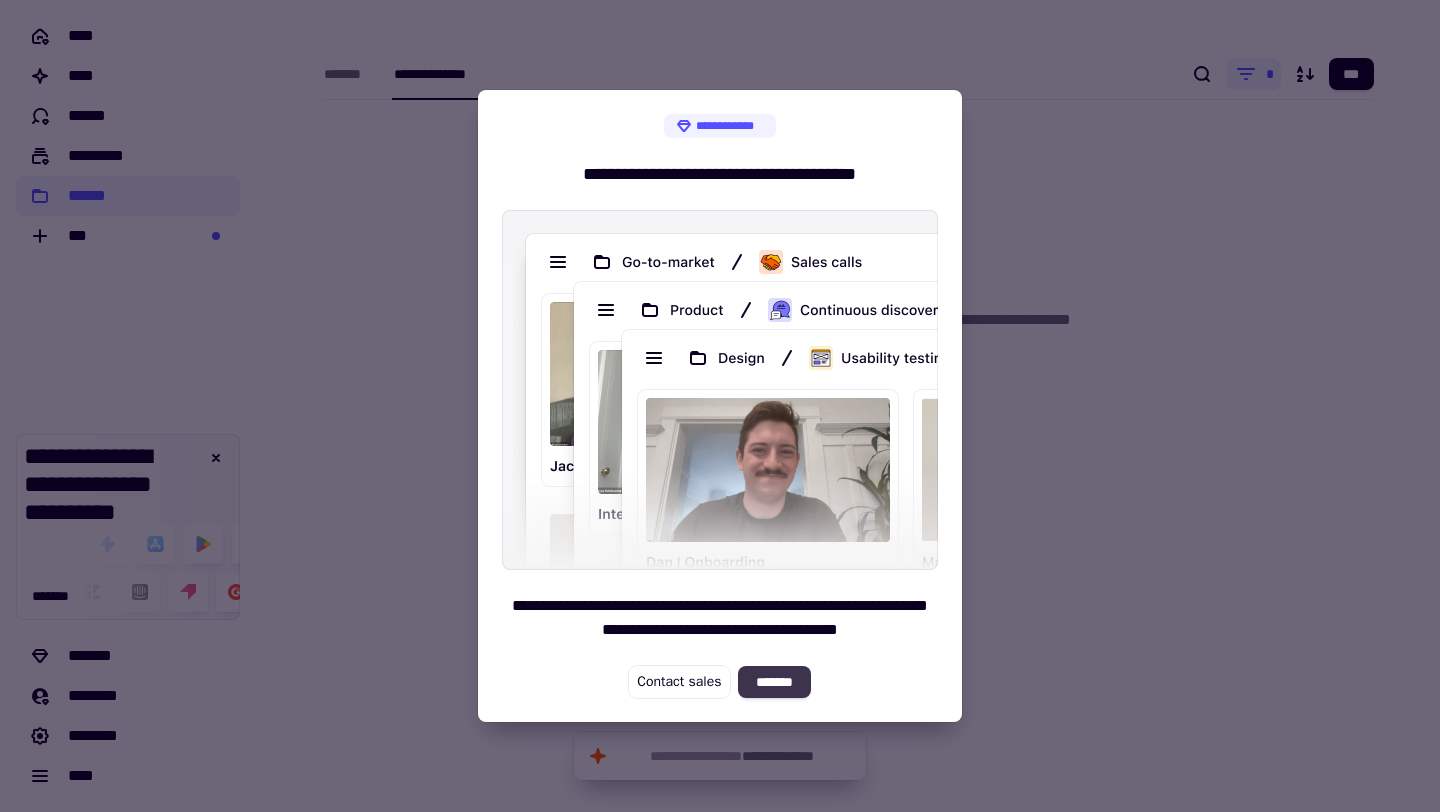 click on "*******" 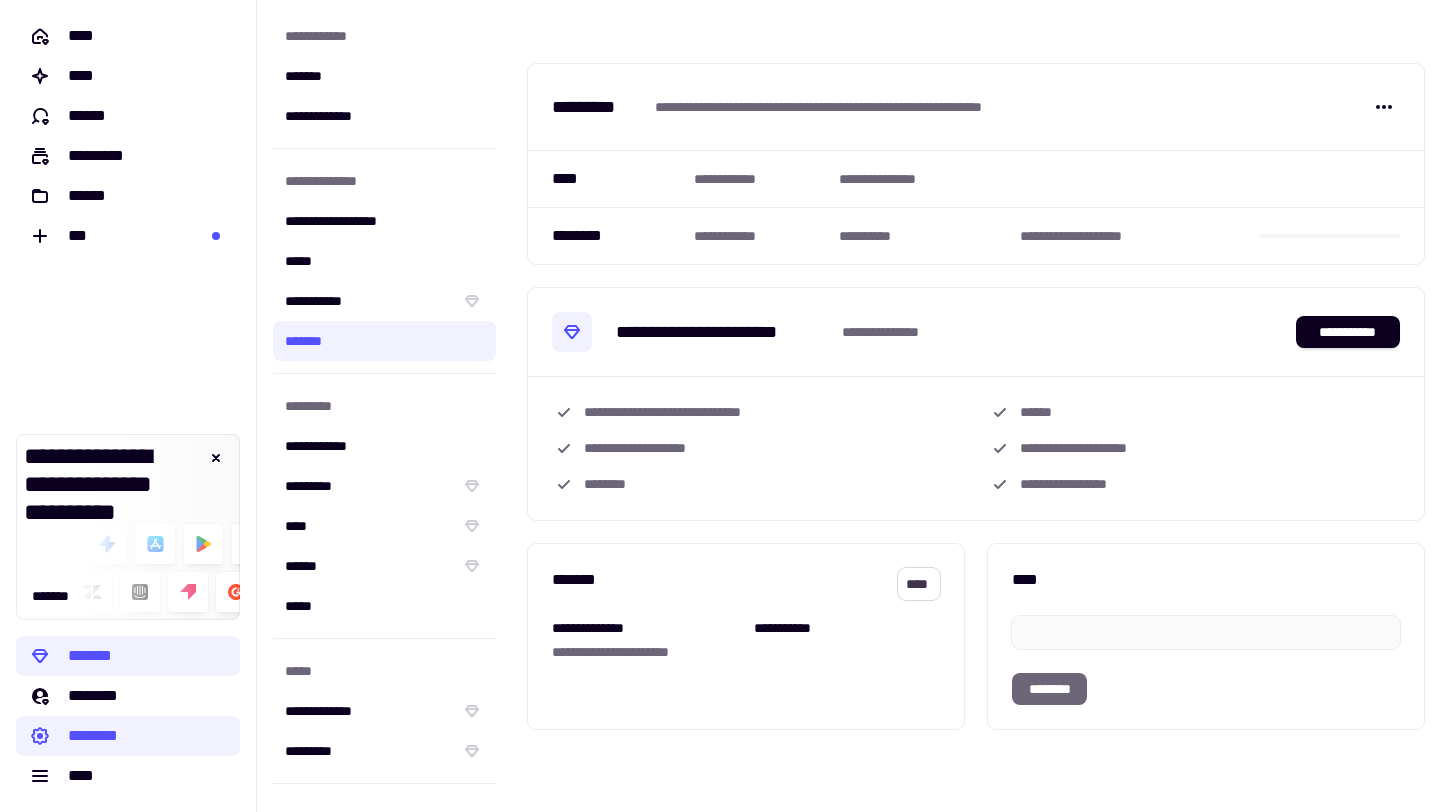 click on "****" 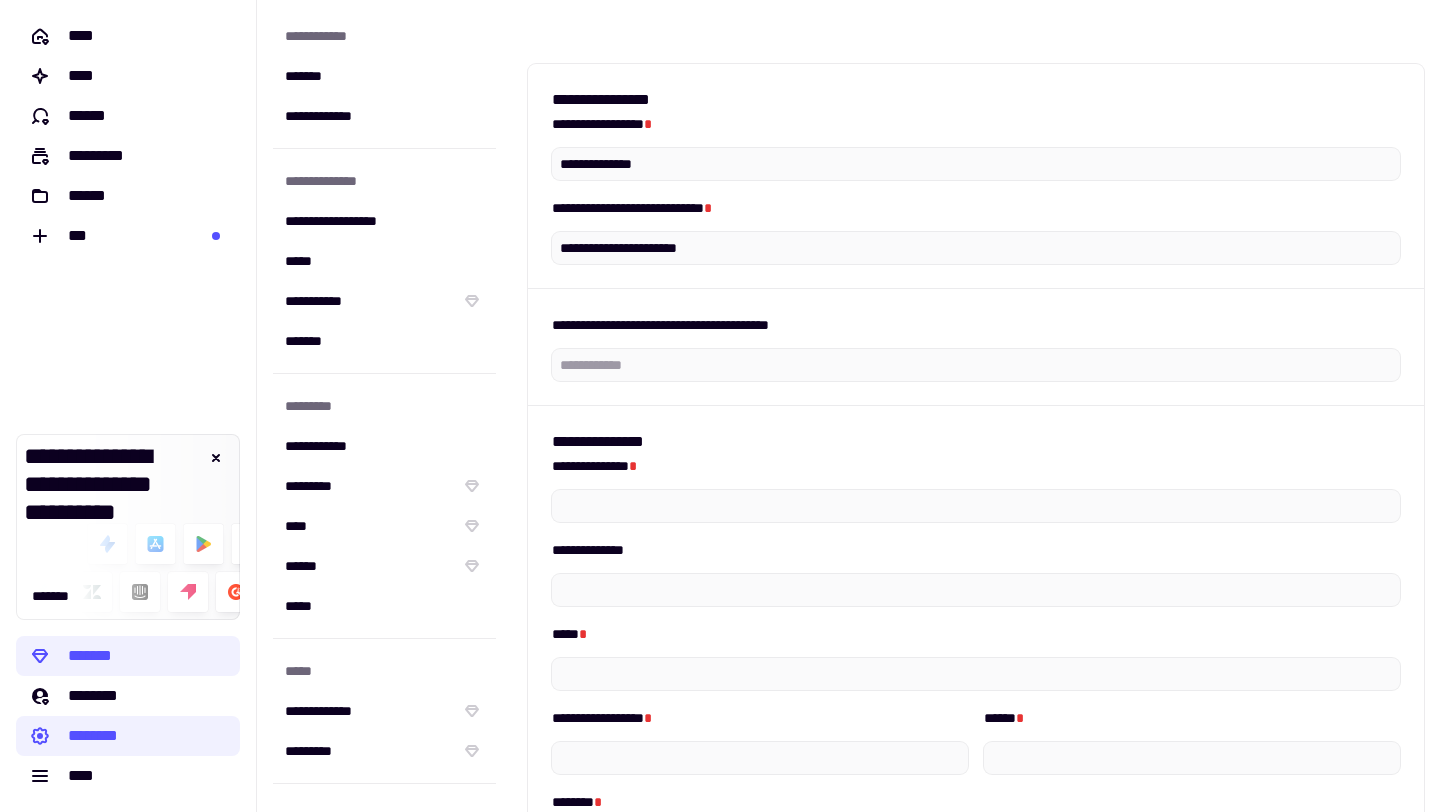 scroll, scrollTop: 982, scrollLeft: 0, axis: vertical 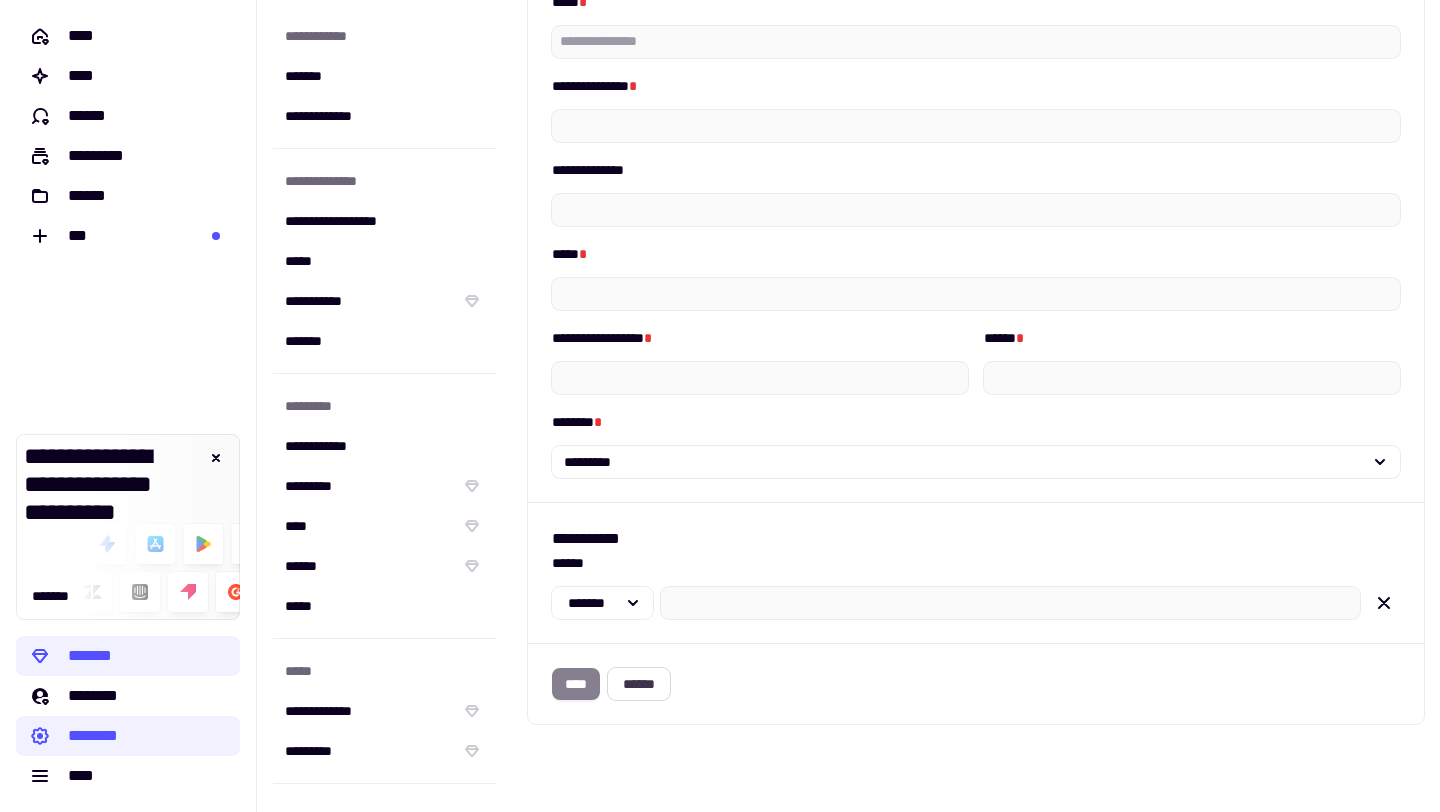 click on "******" 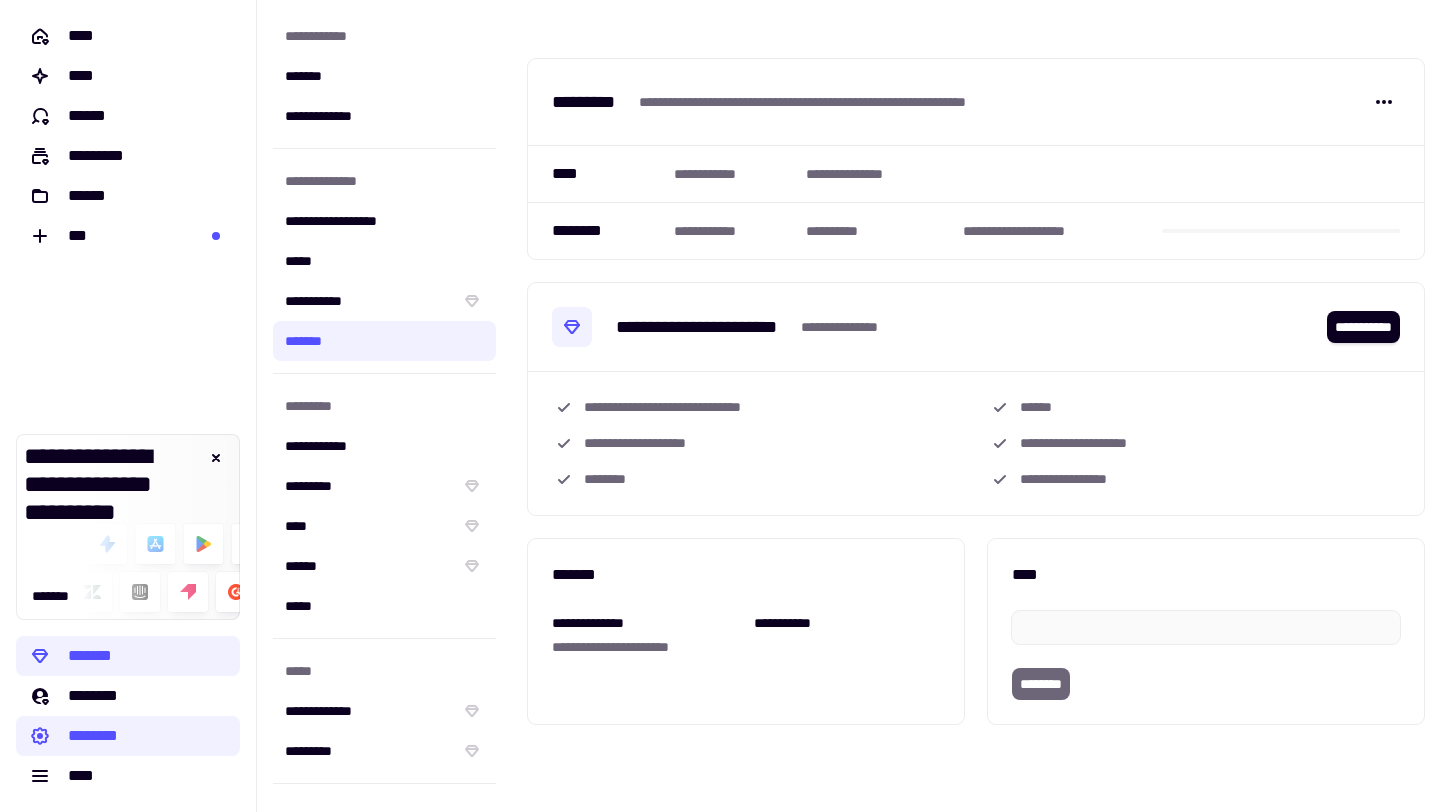 scroll, scrollTop: 0, scrollLeft: 0, axis: both 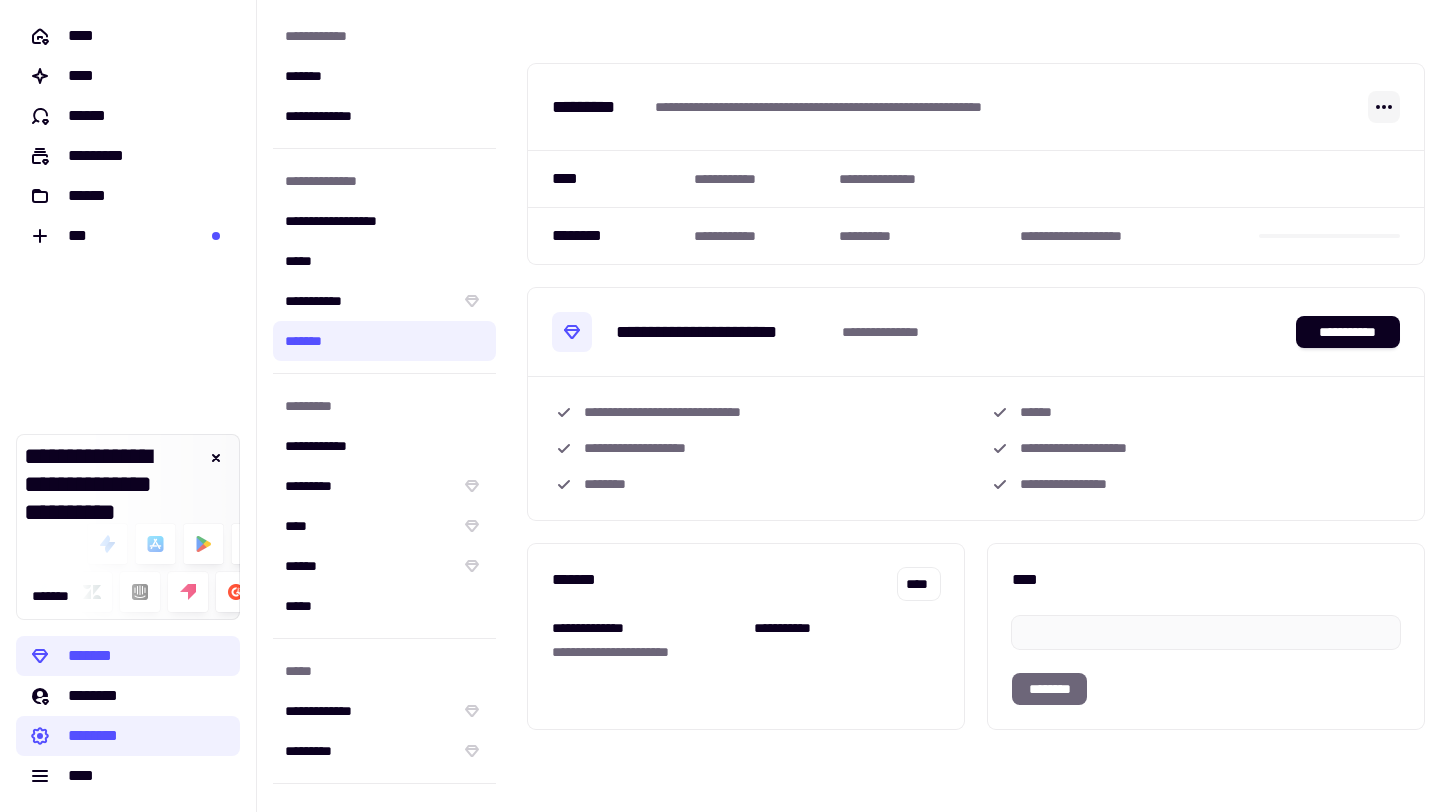 click 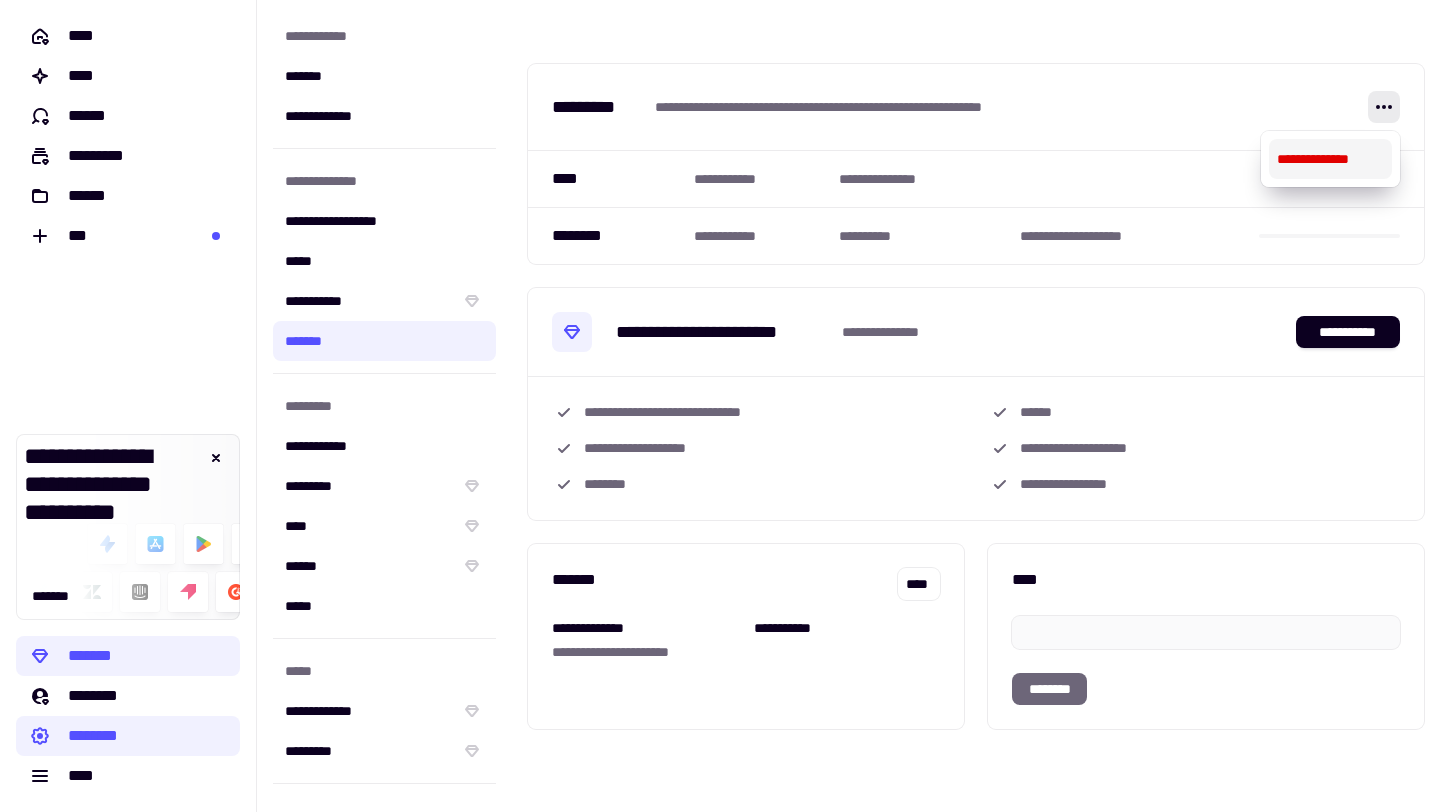 click on "**********" at bounding box center (1330, 159) 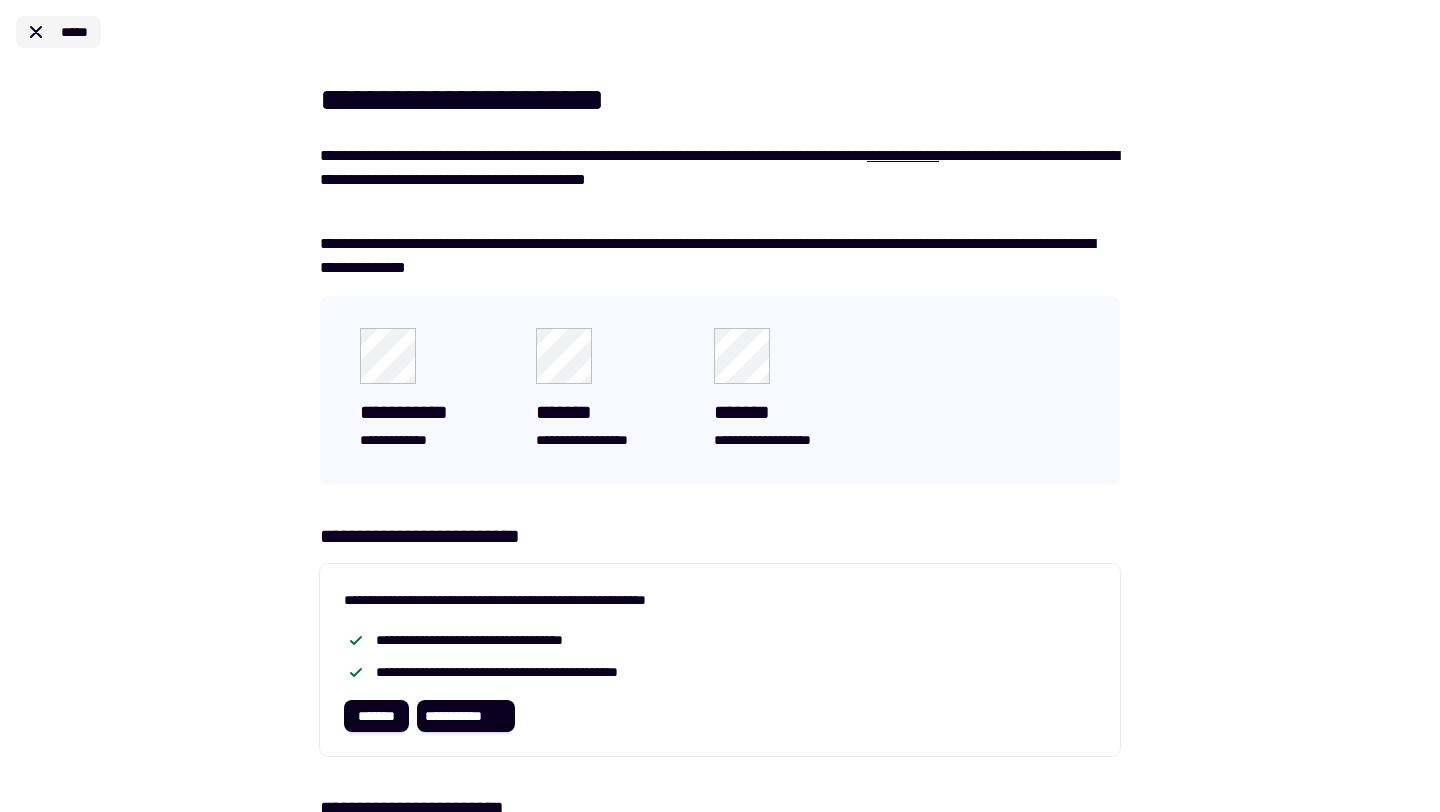 click 